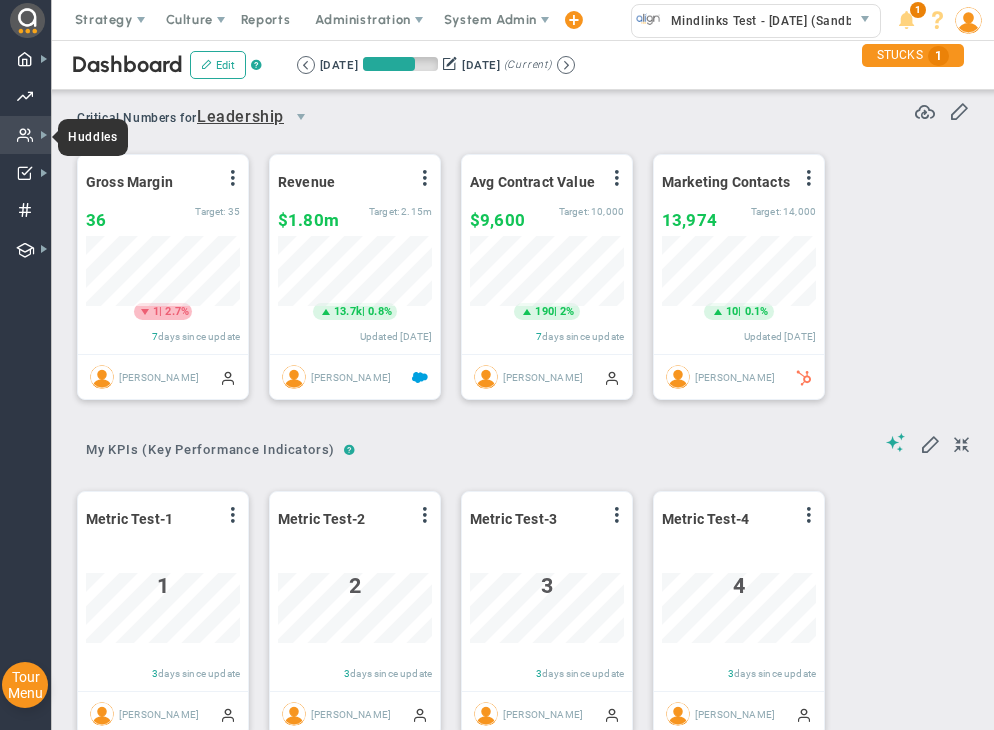 scroll, scrollTop: 0, scrollLeft: 0, axis: both 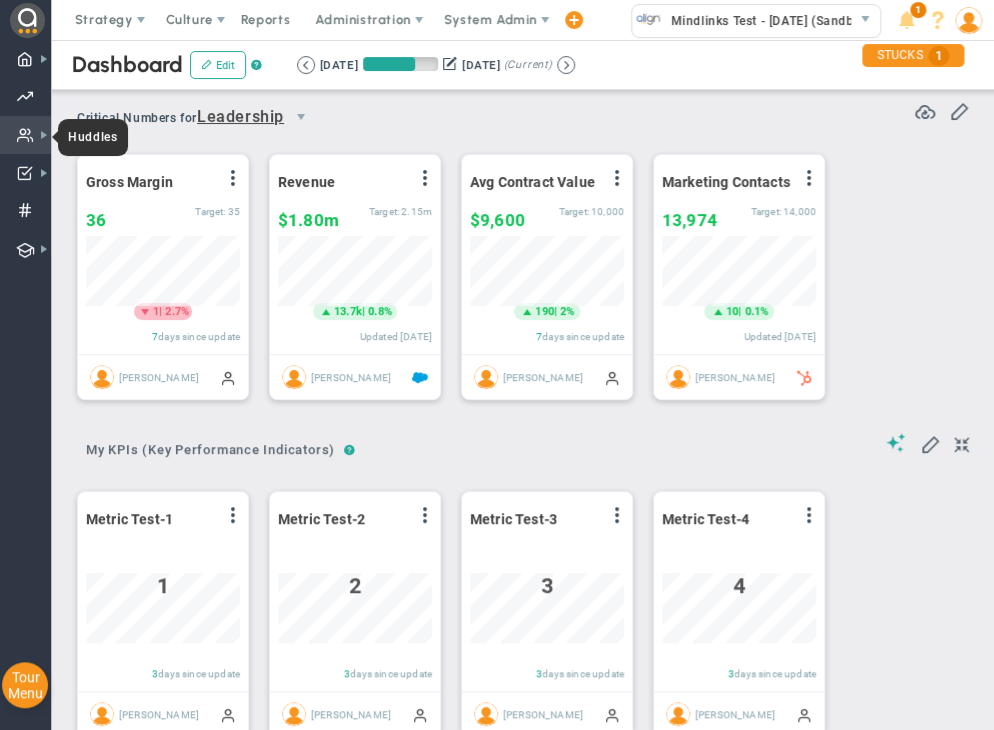 click on "Huddles Huddles" at bounding box center (25, 135) 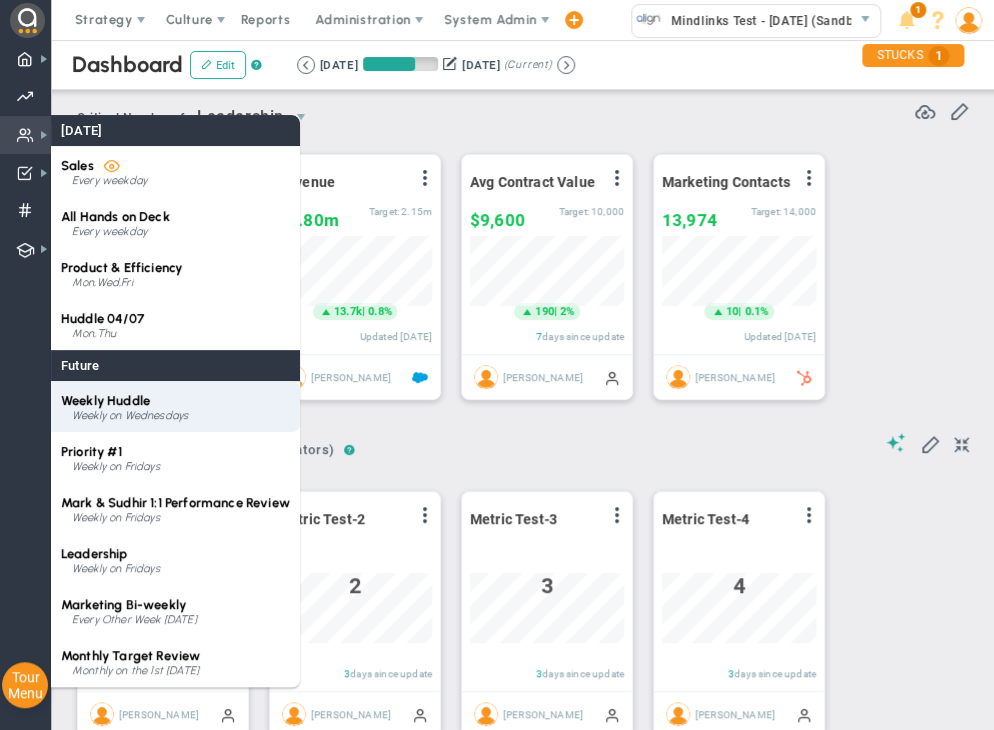 click on "Weekly Huddle
Weekly on Wednesdays" at bounding box center (175, 406) 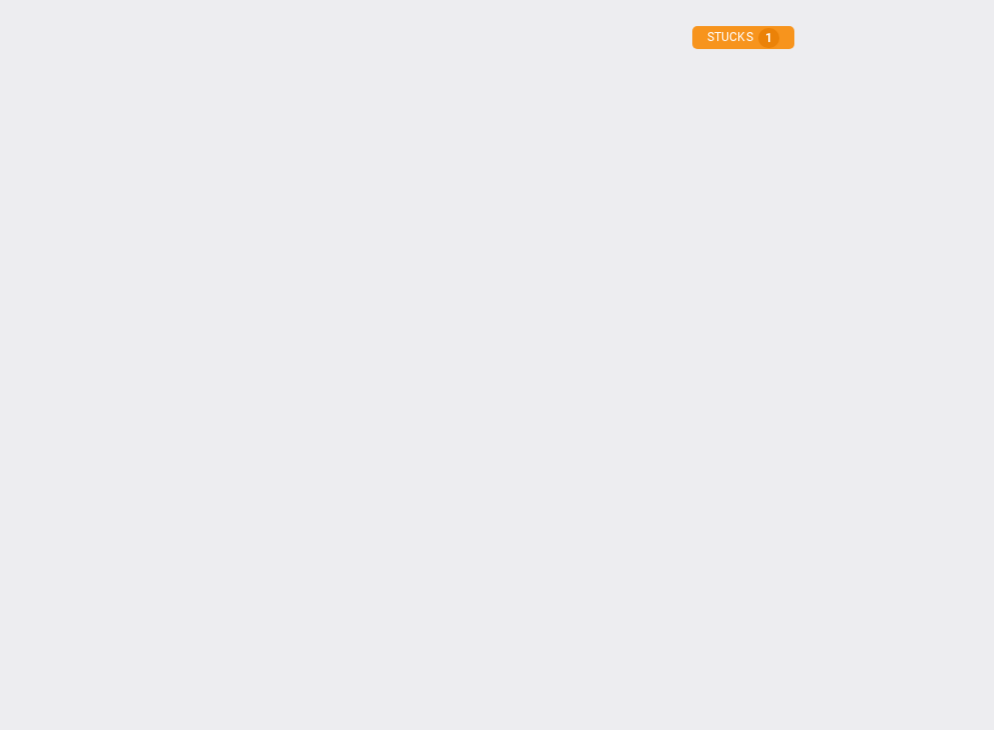 type on "[DATE]" 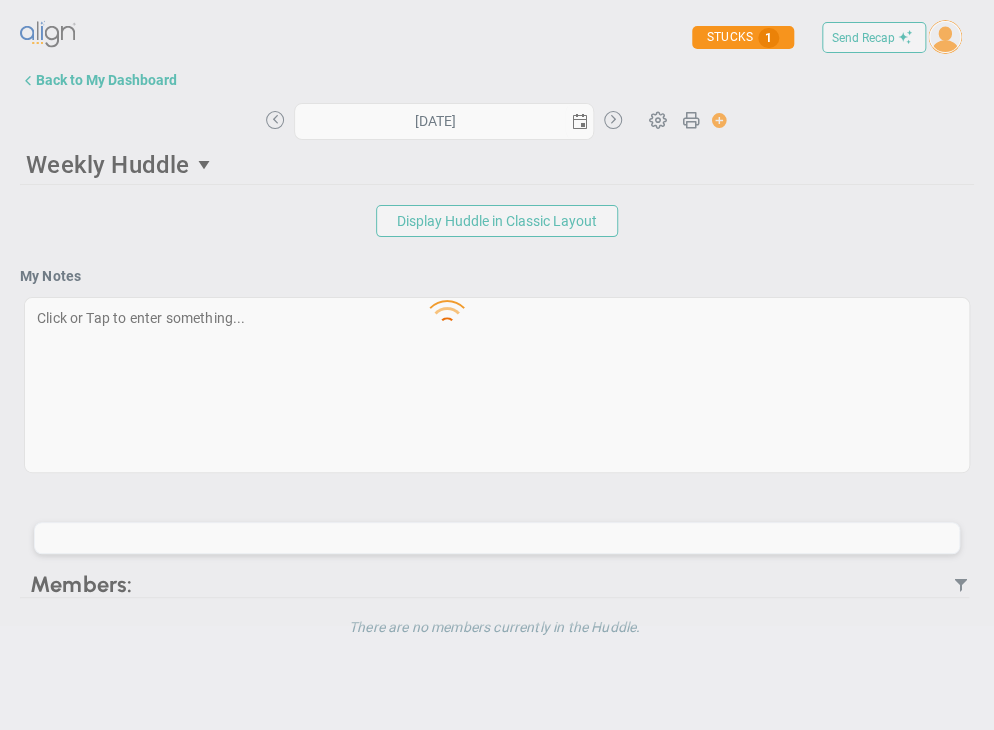 type on "[DATE]" 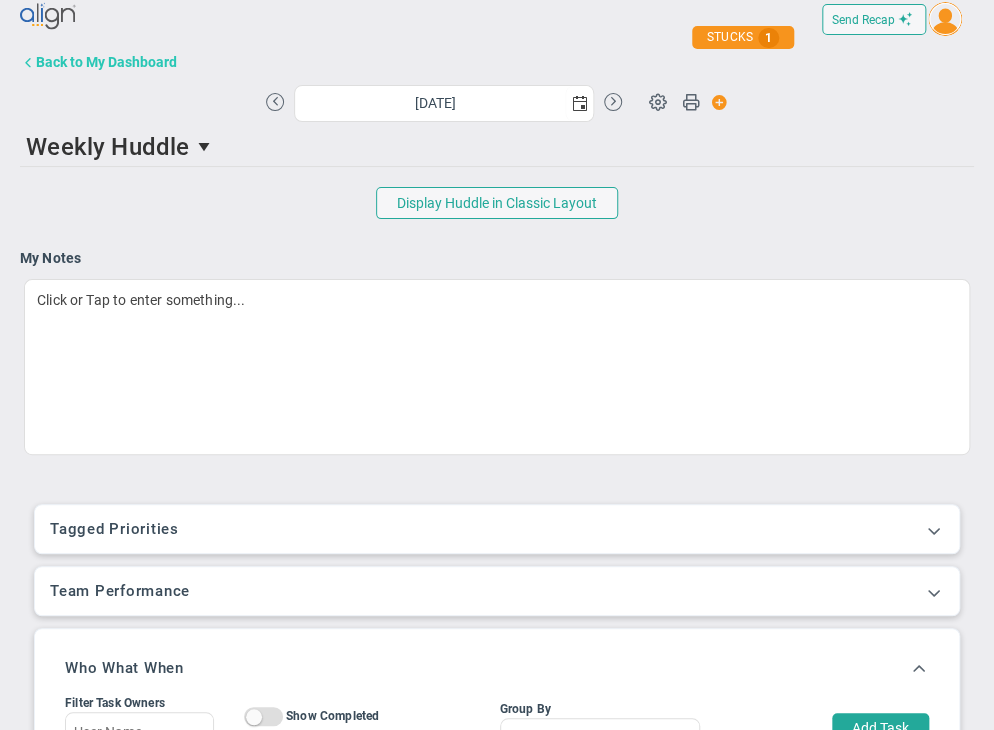 click on "Back to My Dashboard" at bounding box center (107, 62) 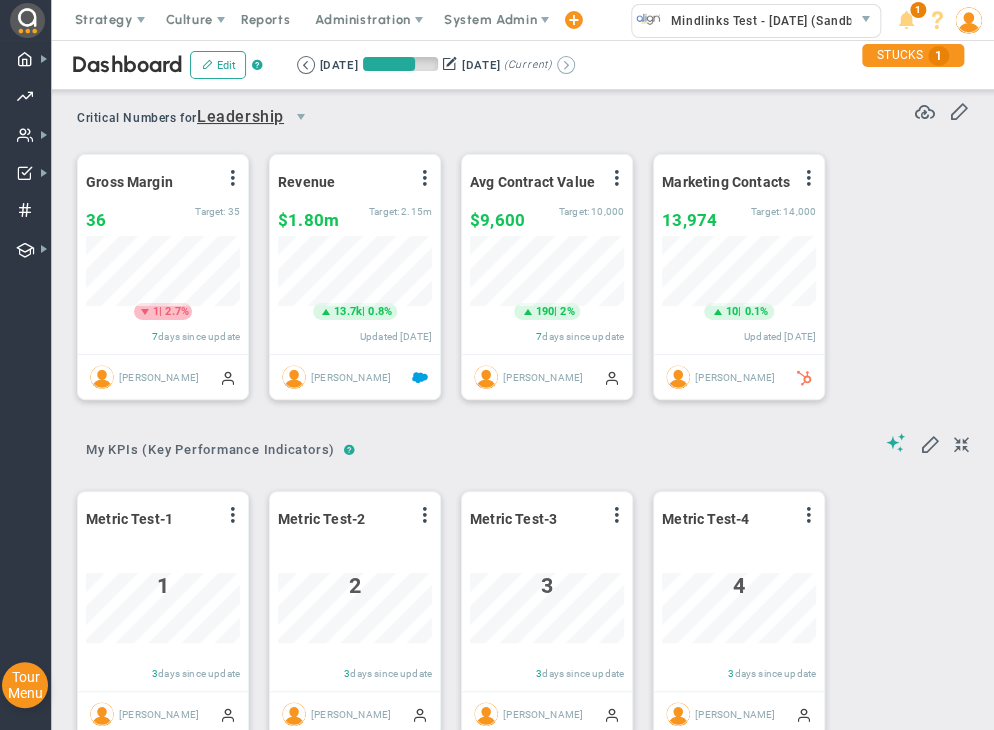 click at bounding box center (566, 65) 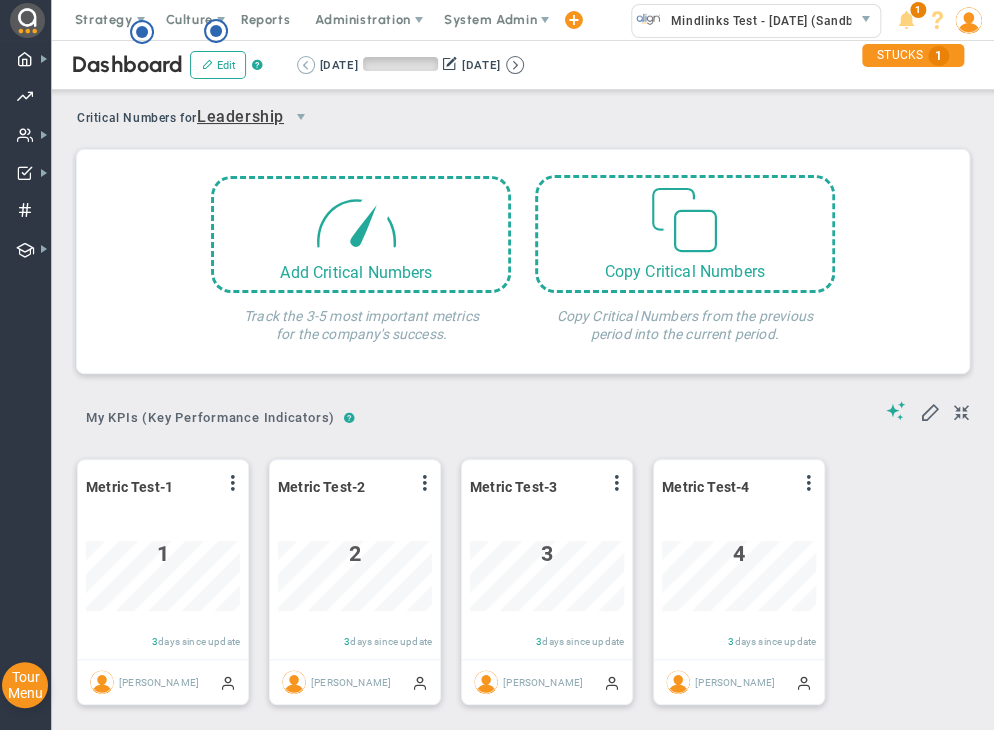 click at bounding box center [306, 65] 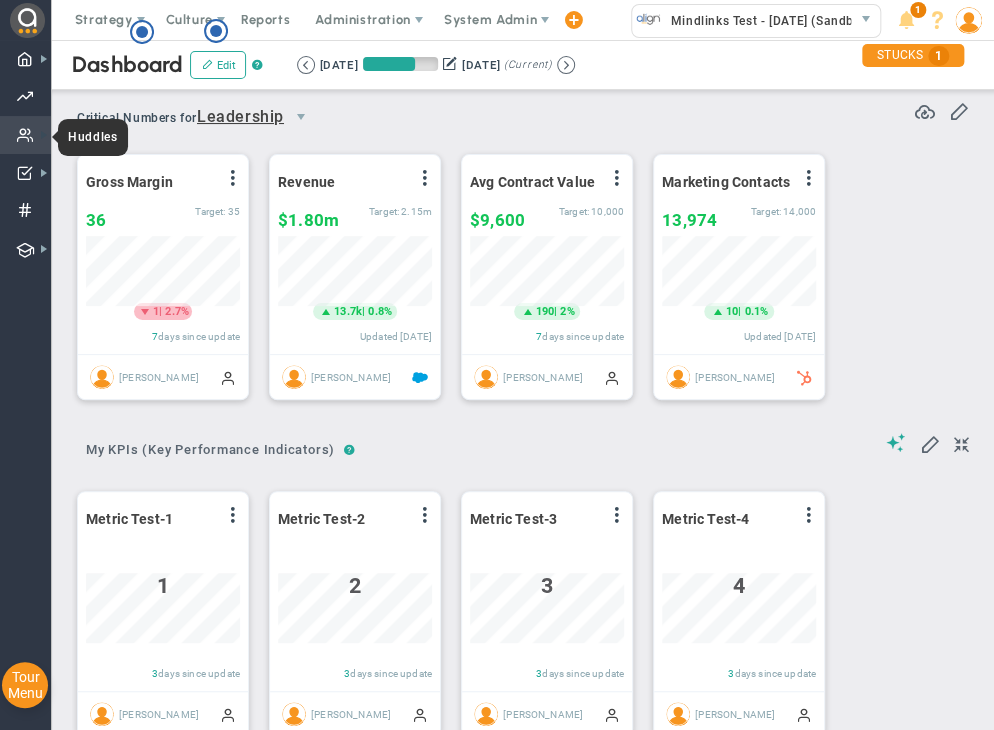 click at bounding box center (44, 135) 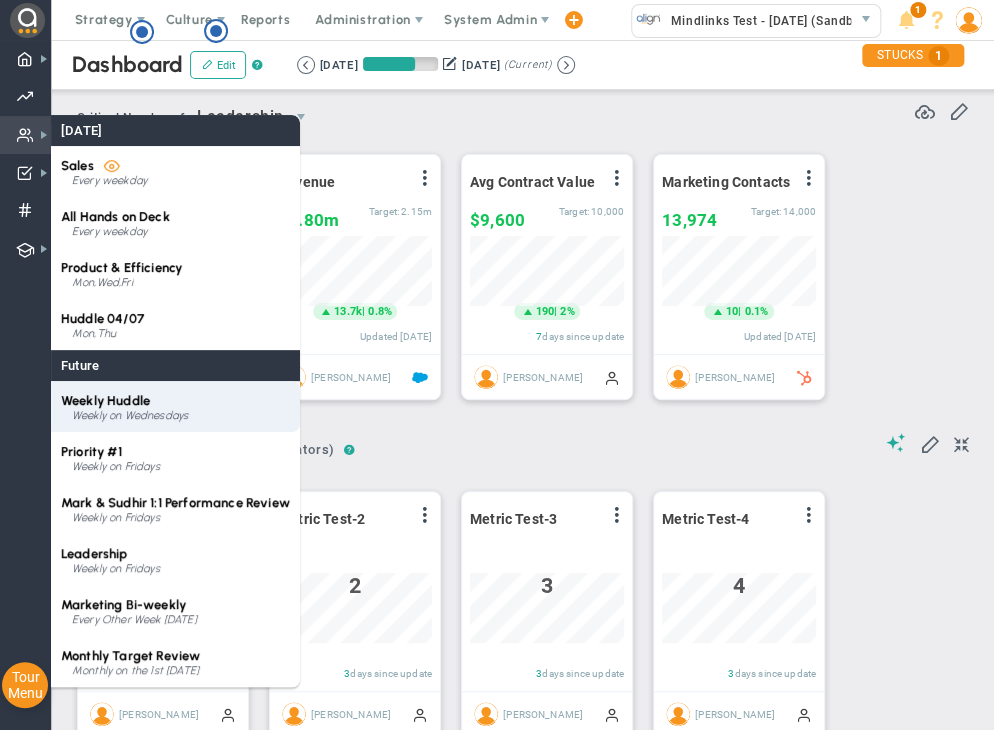 click on "Weekly Huddle
Weekly on Wednesdays" at bounding box center (175, 406) 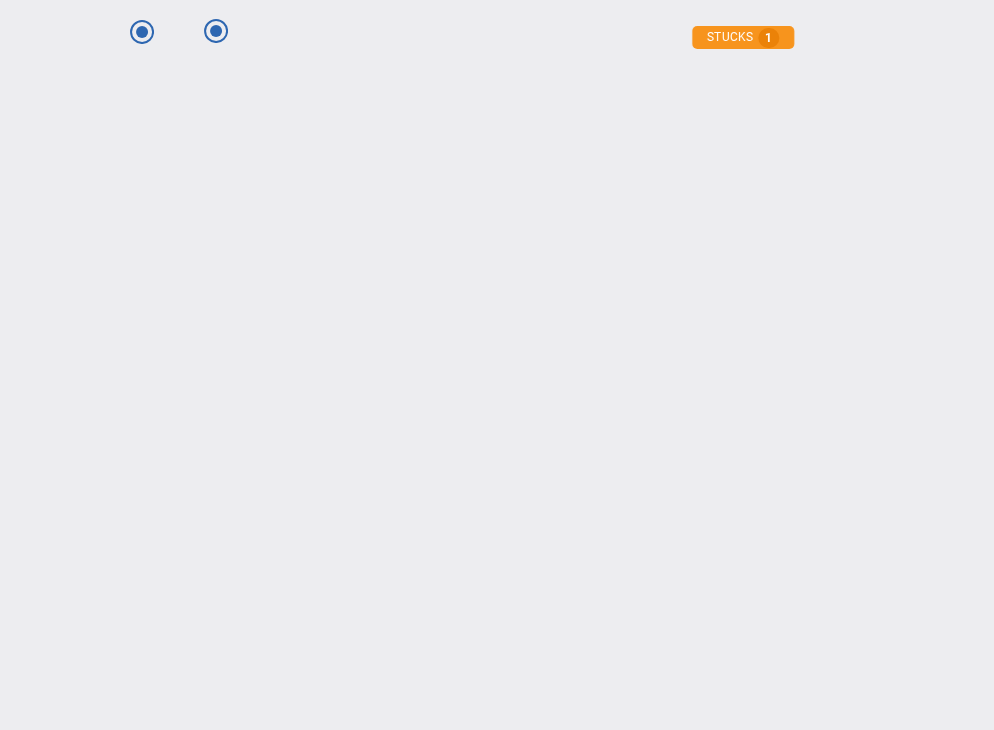 type on "[DATE]" 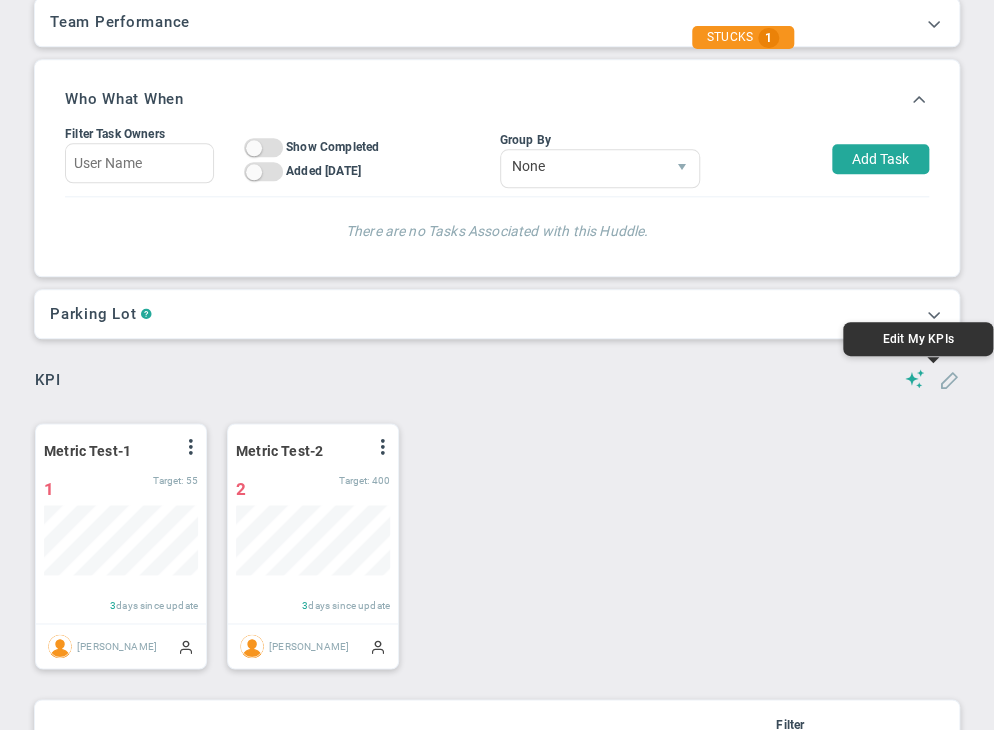 click at bounding box center (949, 379) 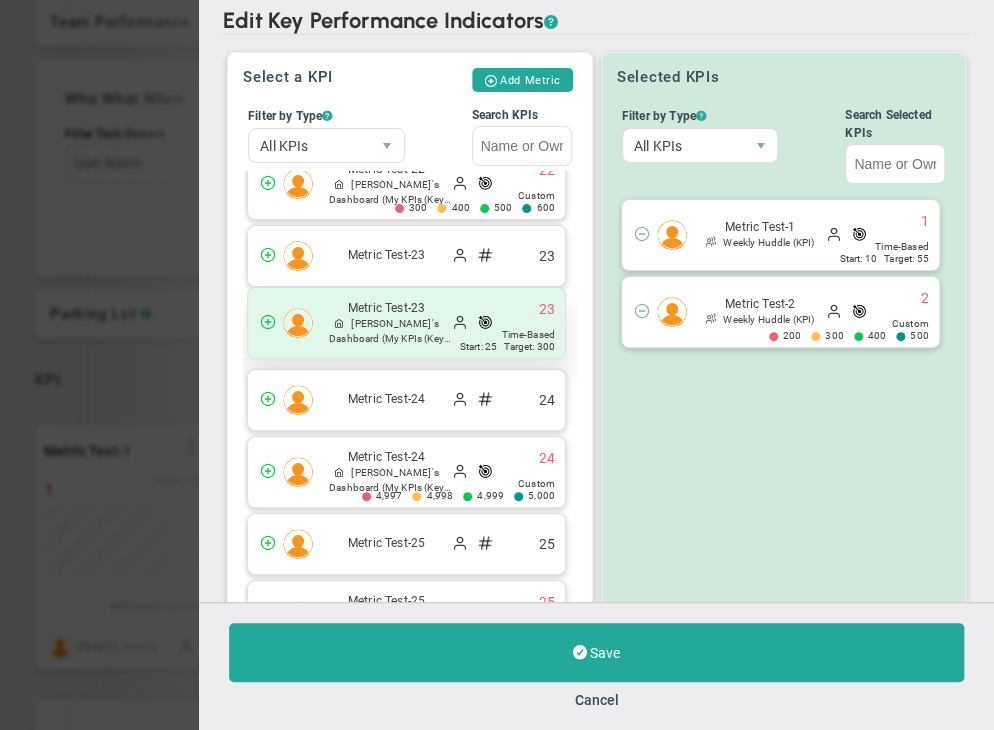 click on "[PERSON_NAME]'s Dashboard
(My KPIs (Key Performance Indicators))" 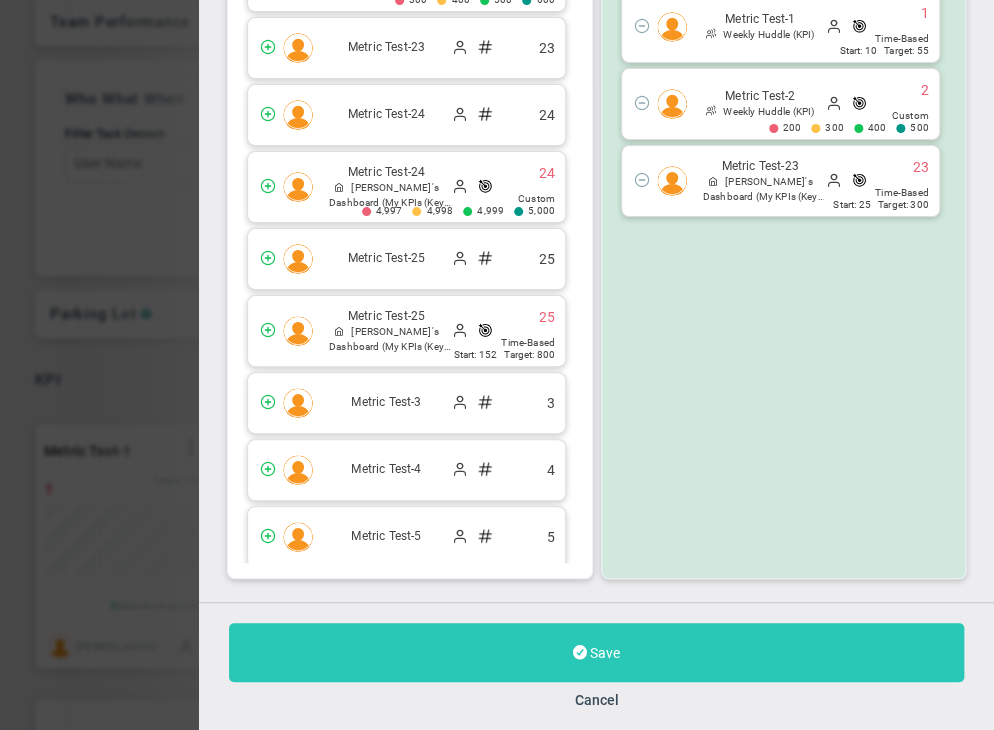 click on "Save" at bounding box center [605, 653] 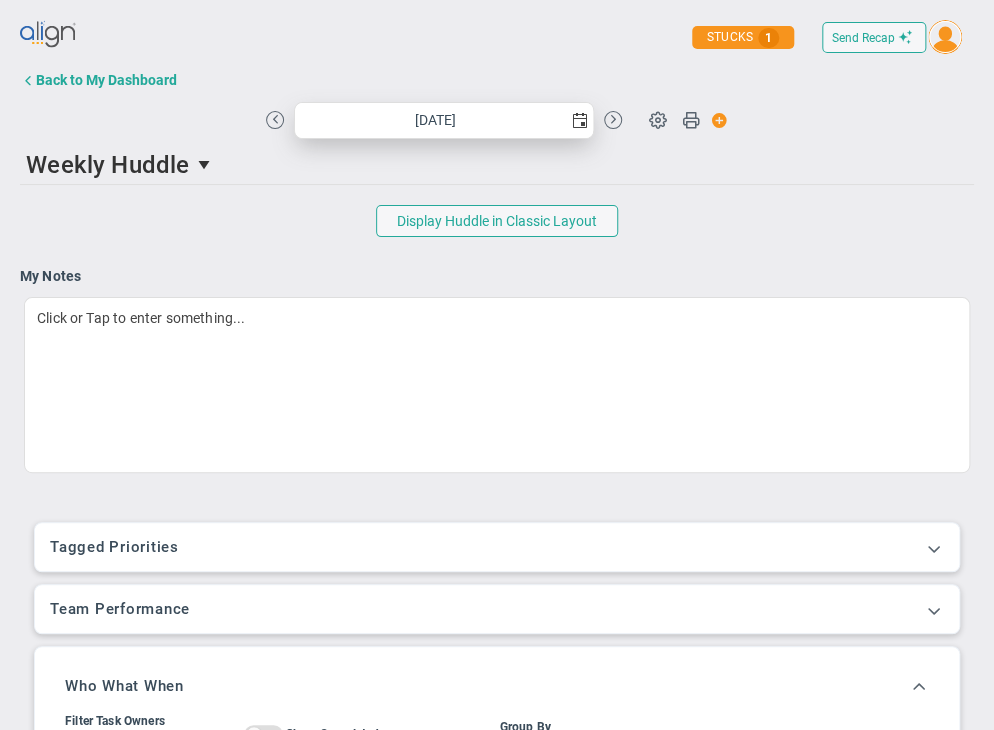 click at bounding box center [580, 121] 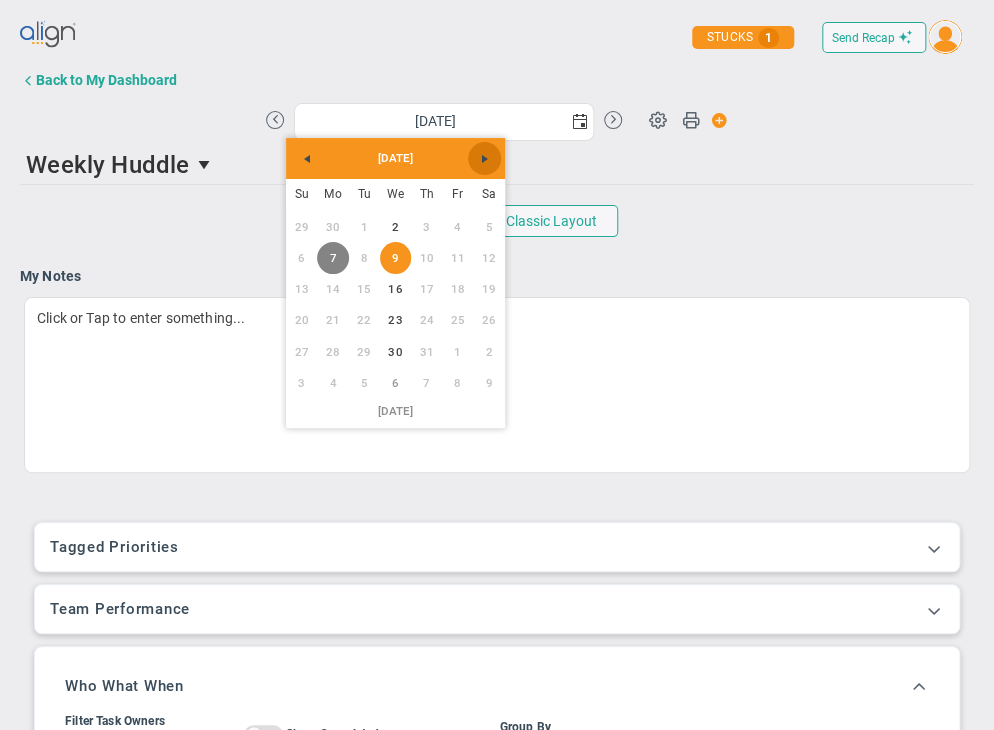 click at bounding box center (484, 159) 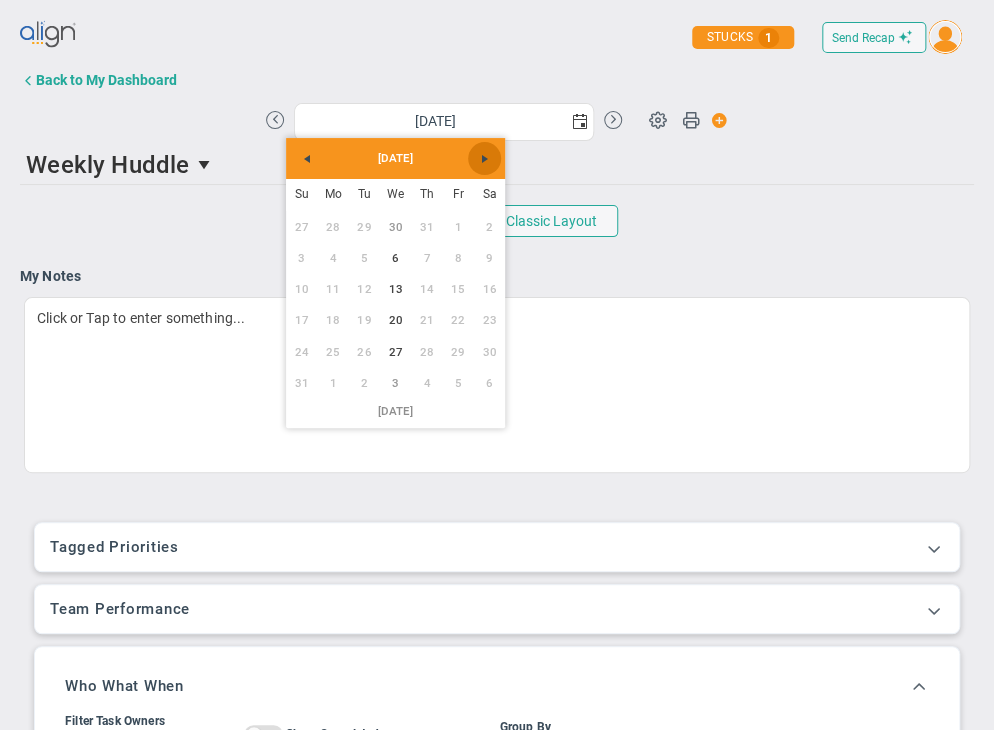 click at bounding box center [484, 159] 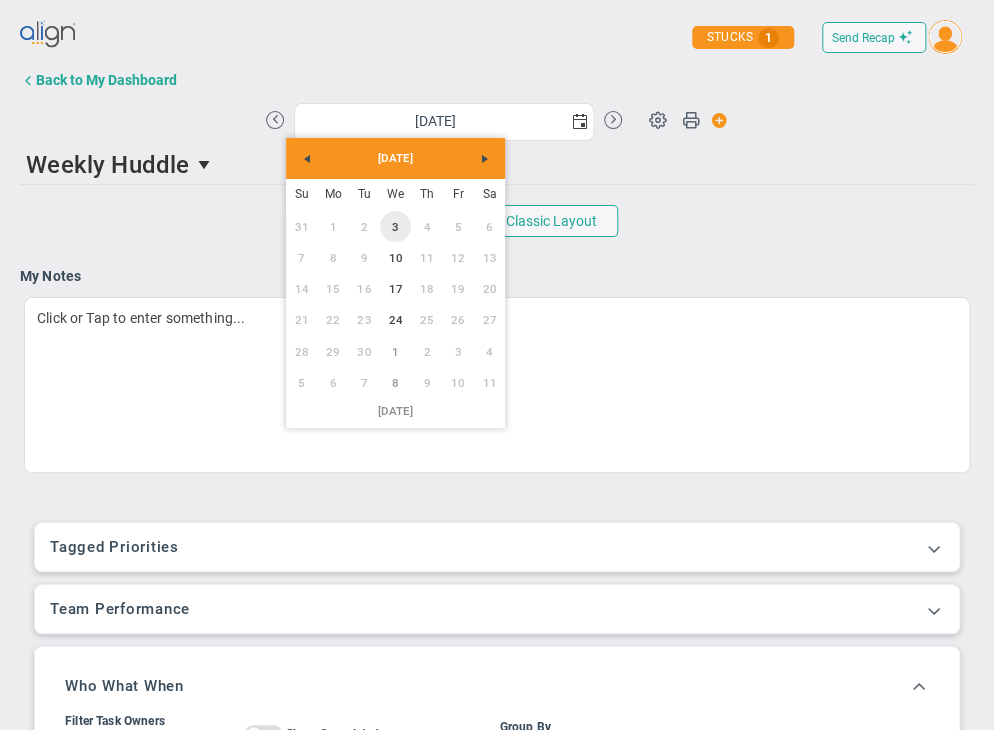 click on "3" at bounding box center [395, 226] 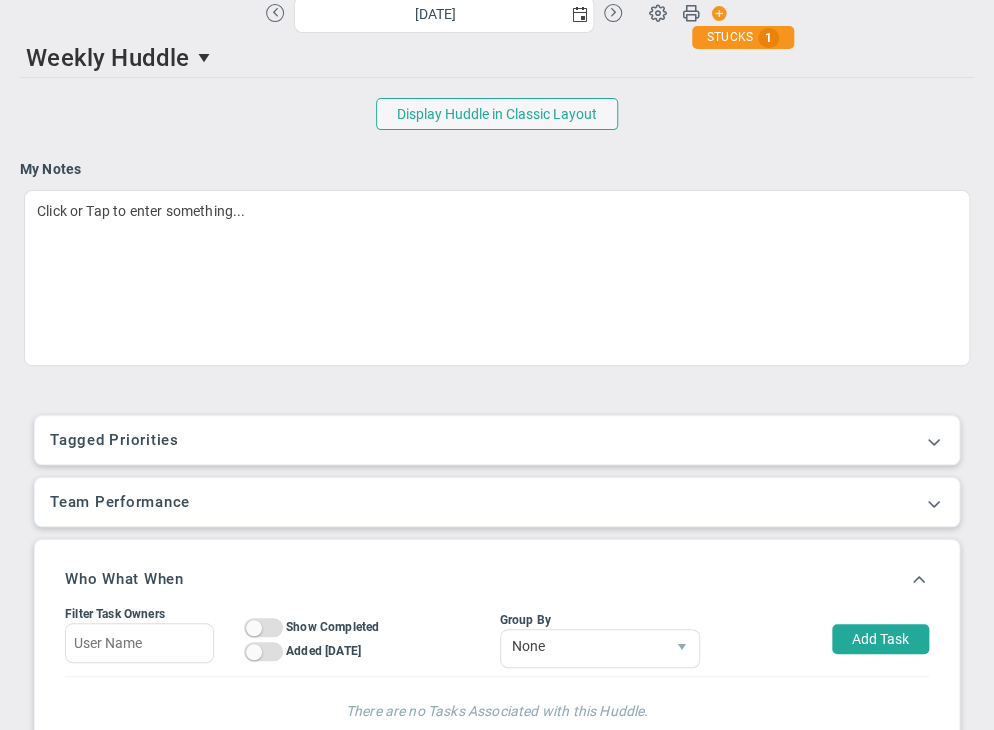 scroll, scrollTop: 0, scrollLeft: 0, axis: both 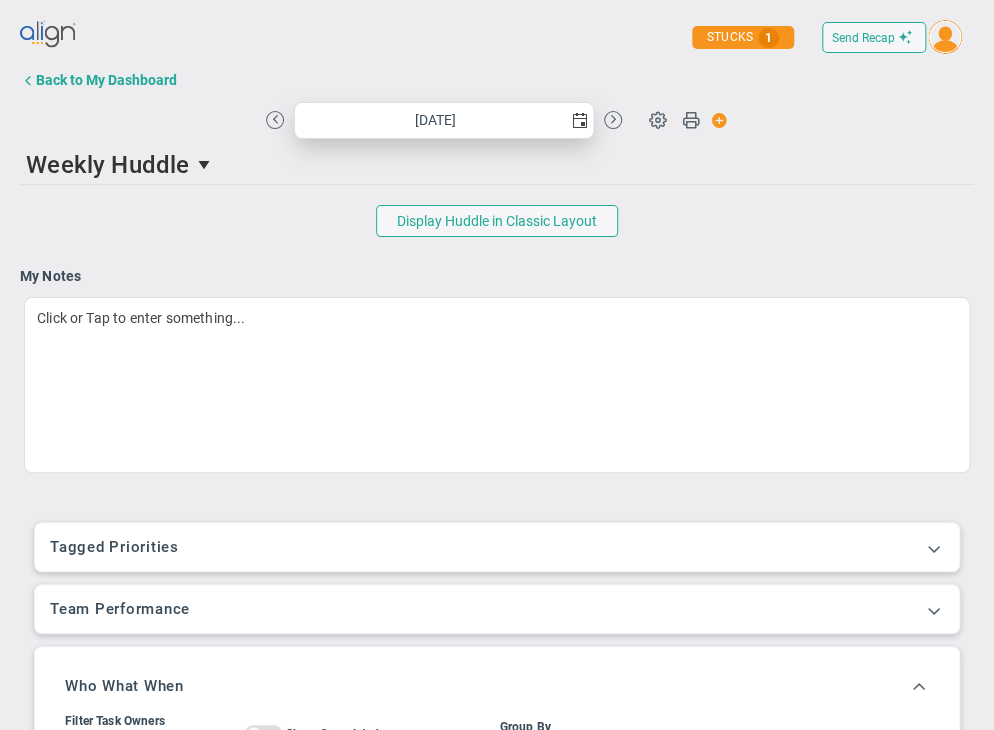 click at bounding box center (580, 121) 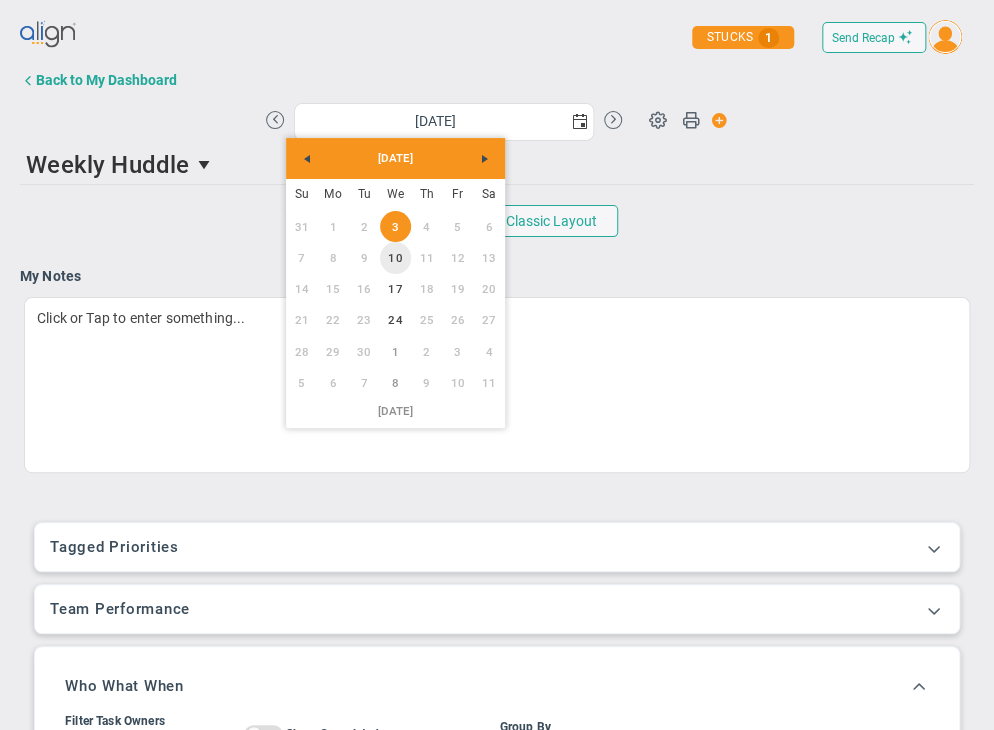 click on "10" at bounding box center (395, 257) 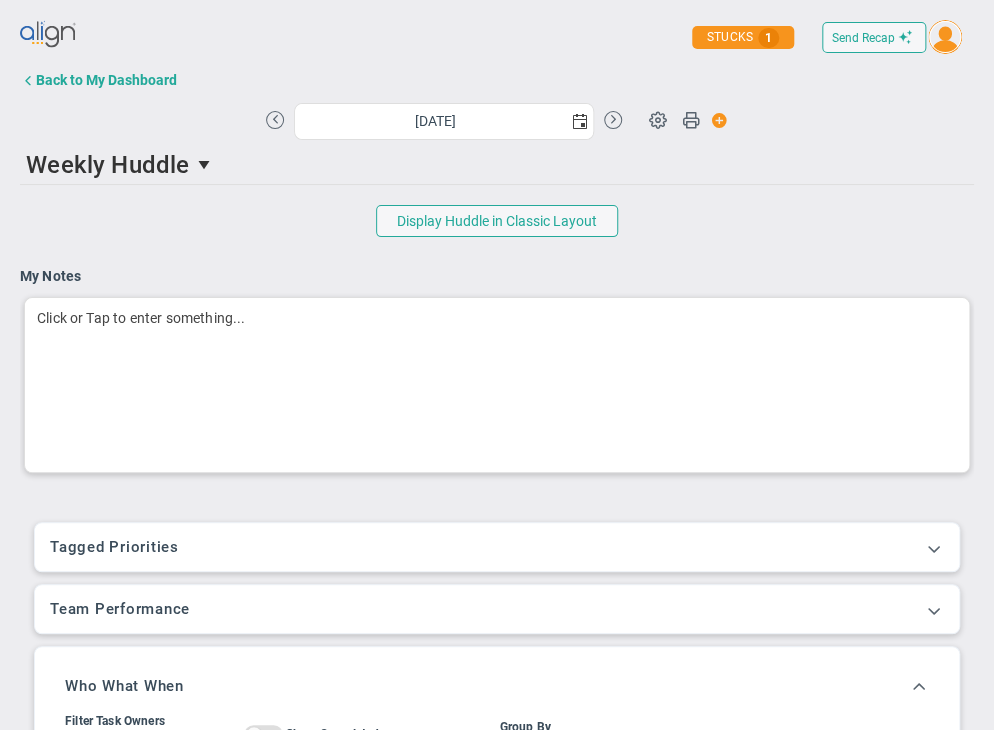 scroll, scrollTop: 999929, scrollLeft: 999845, axis: both 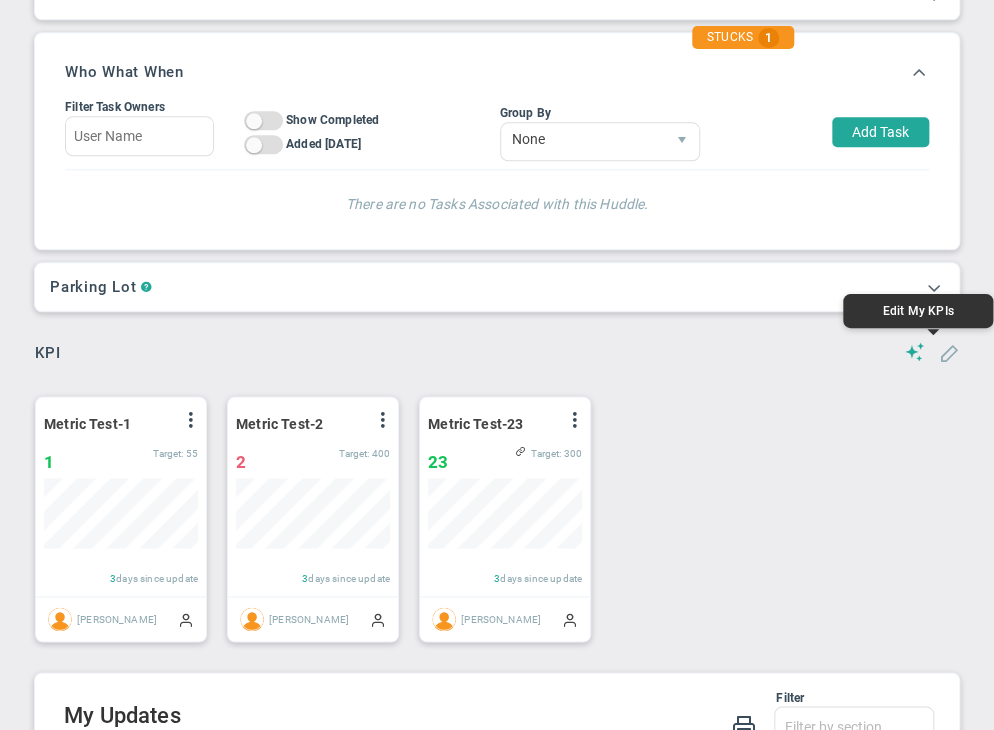 click at bounding box center (949, 352) 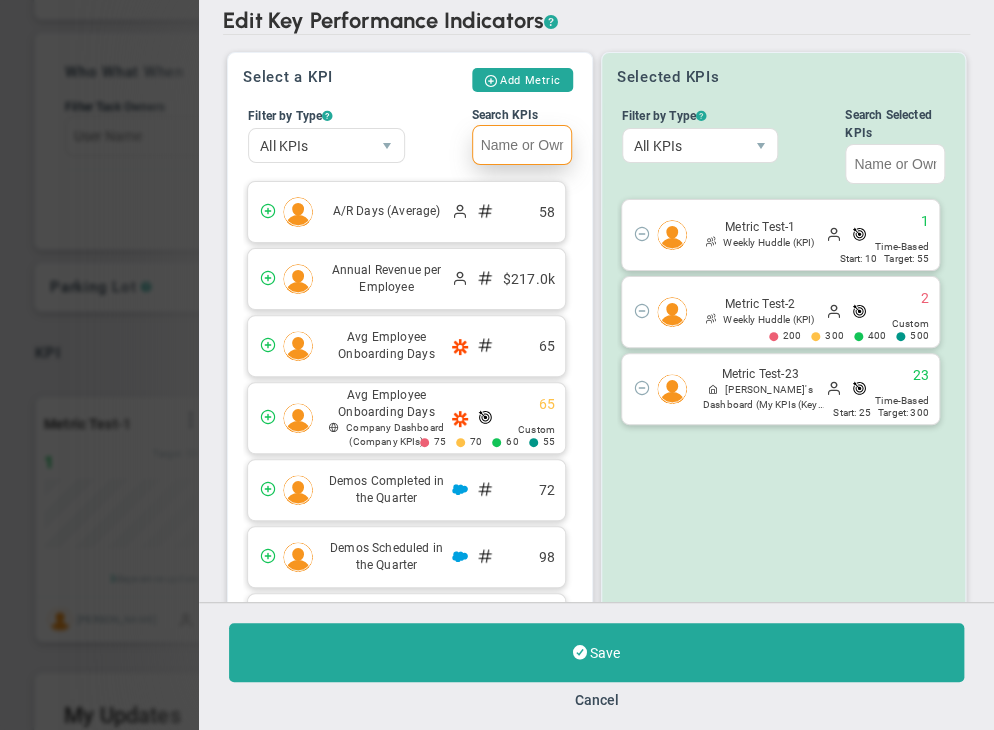 click on "Search KPIs" at bounding box center [521, 145] 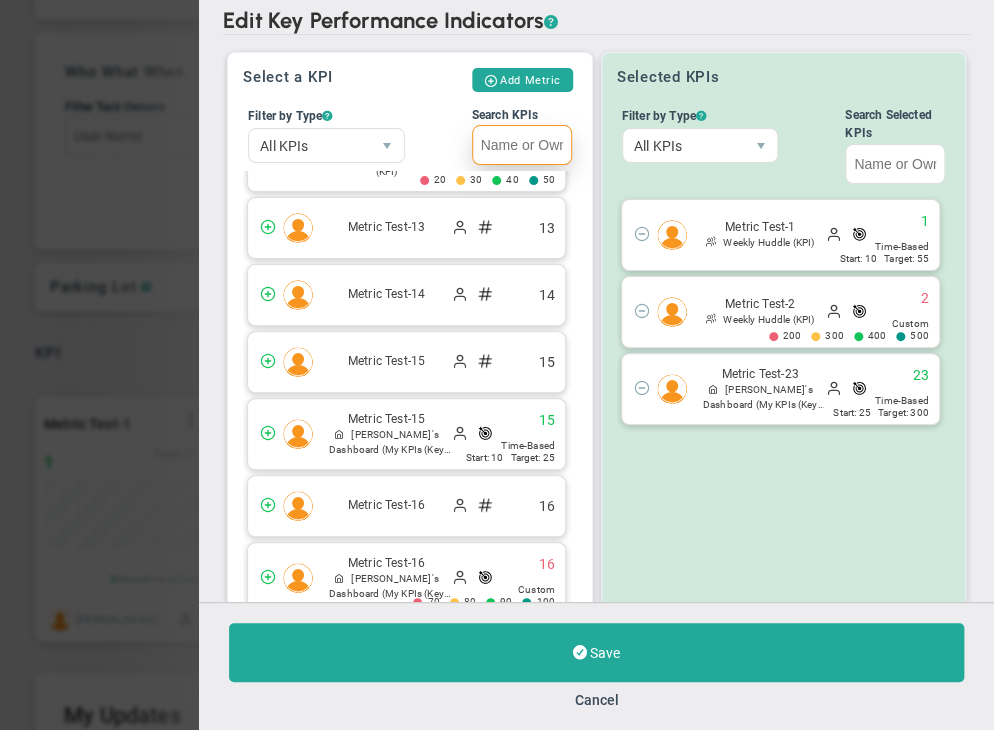 scroll, scrollTop: 916, scrollLeft: 0, axis: vertical 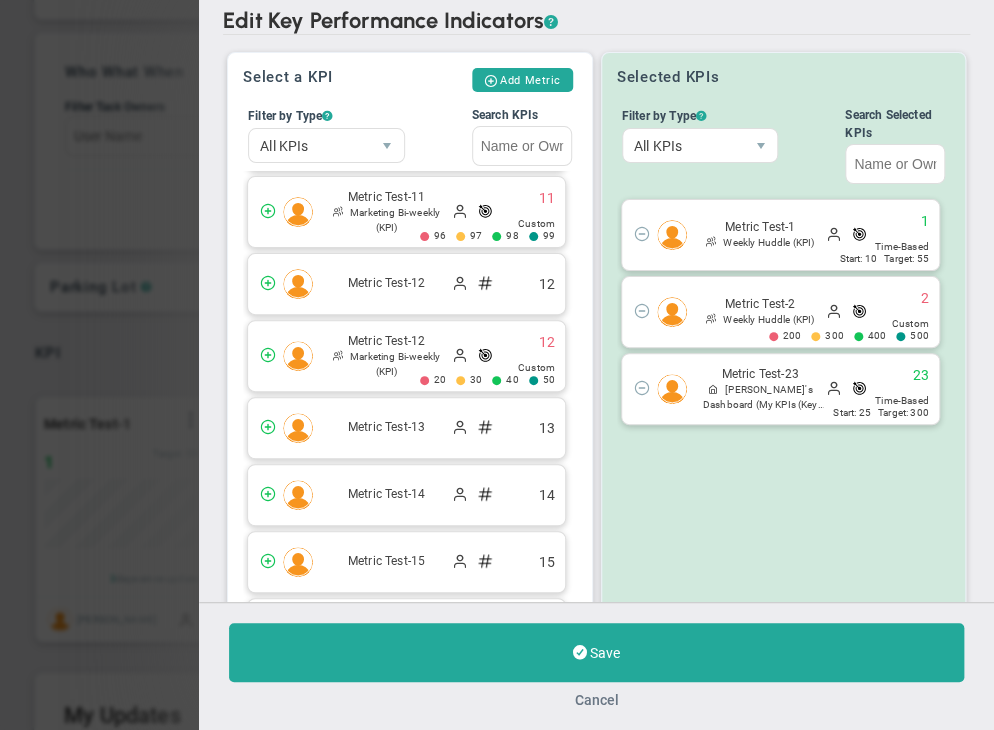 click on "Cancel" at bounding box center [596, 700] 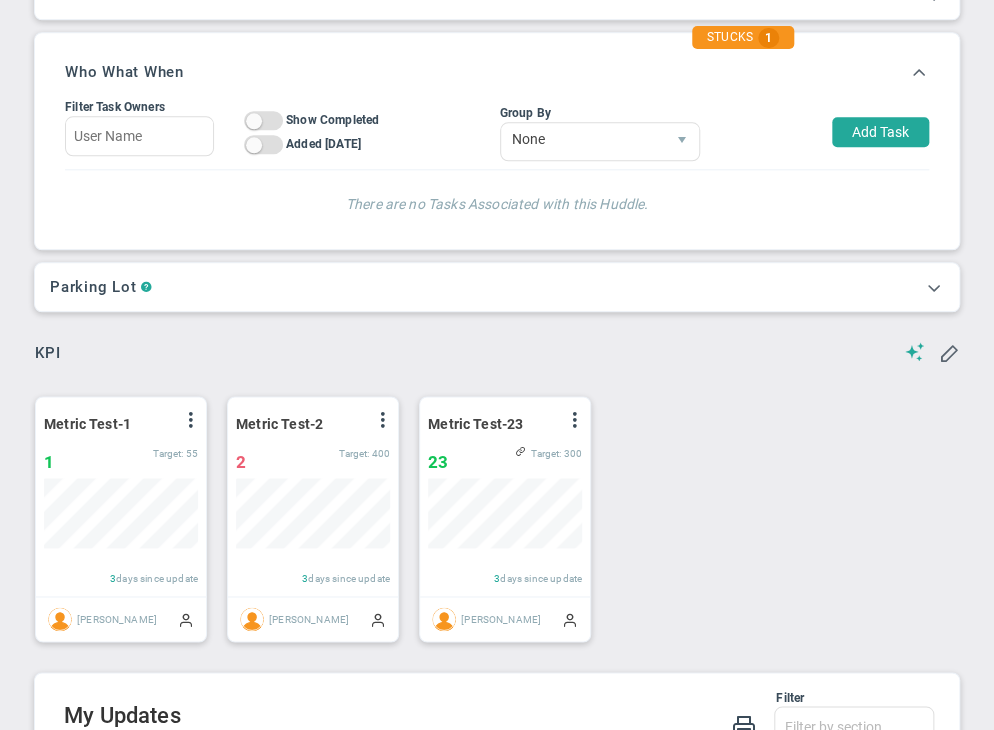 scroll, scrollTop: 999929, scrollLeft: 999845, axis: both 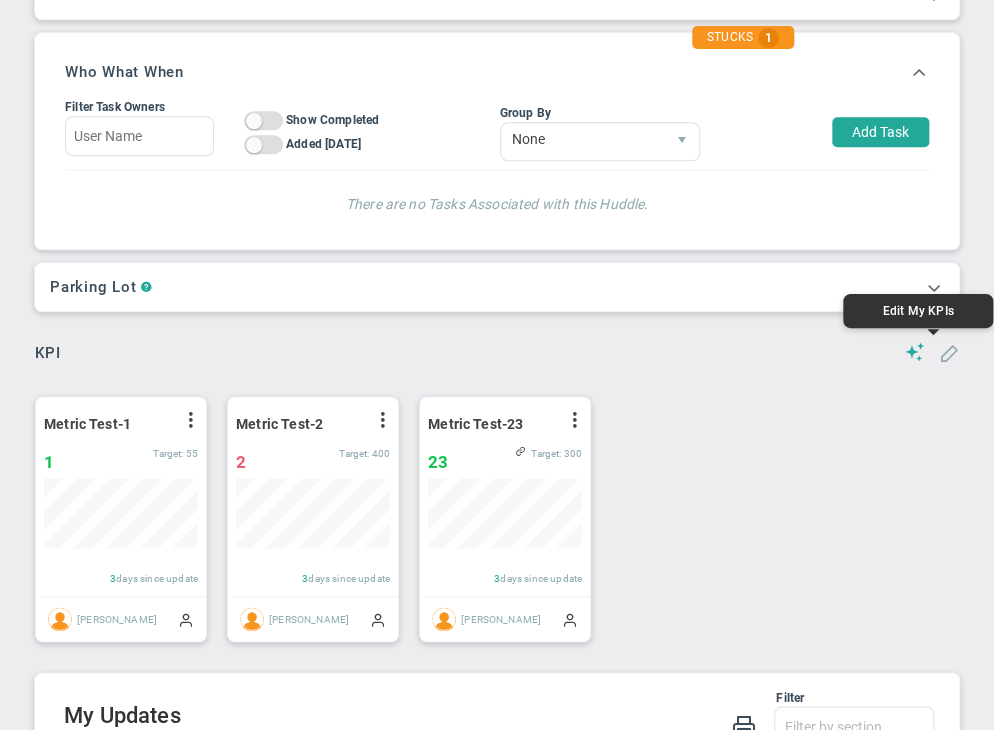 click at bounding box center (949, 352) 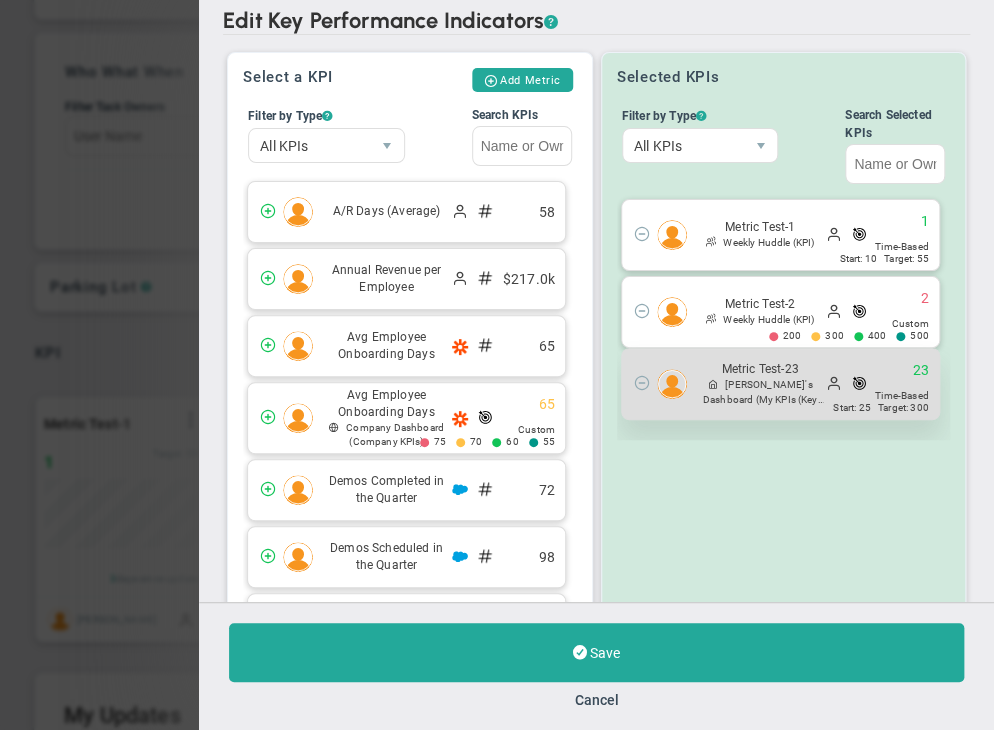 click on "[PERSON_NAME]'s Dashboard" 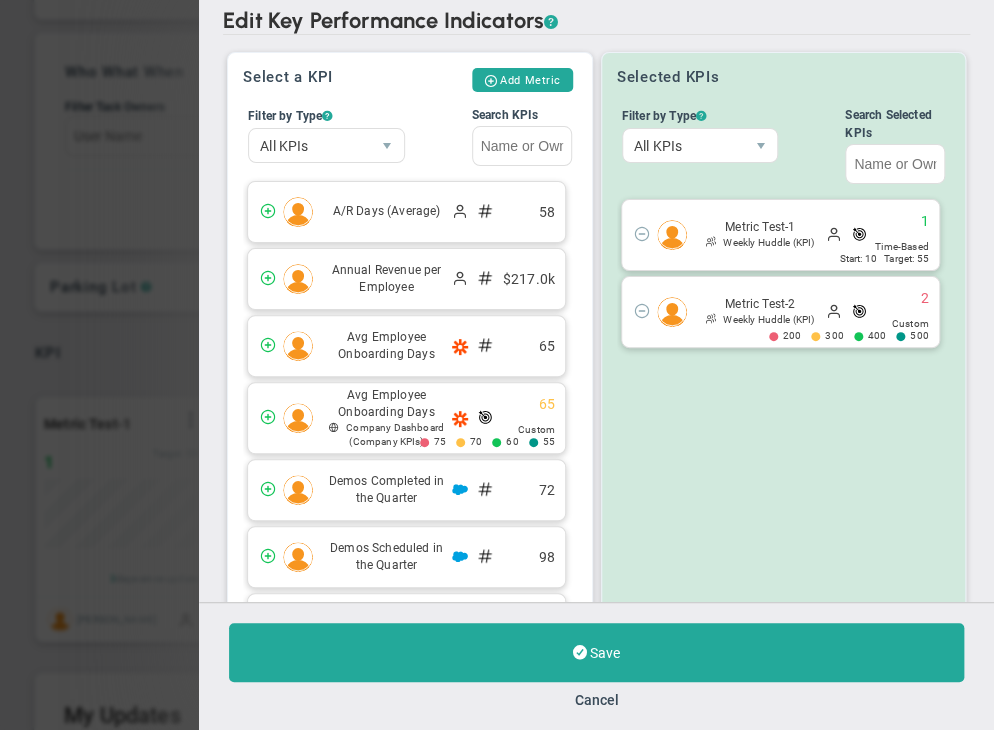 scroll, scrollTop: 3636, scrollLeft: 0, axis: vertical 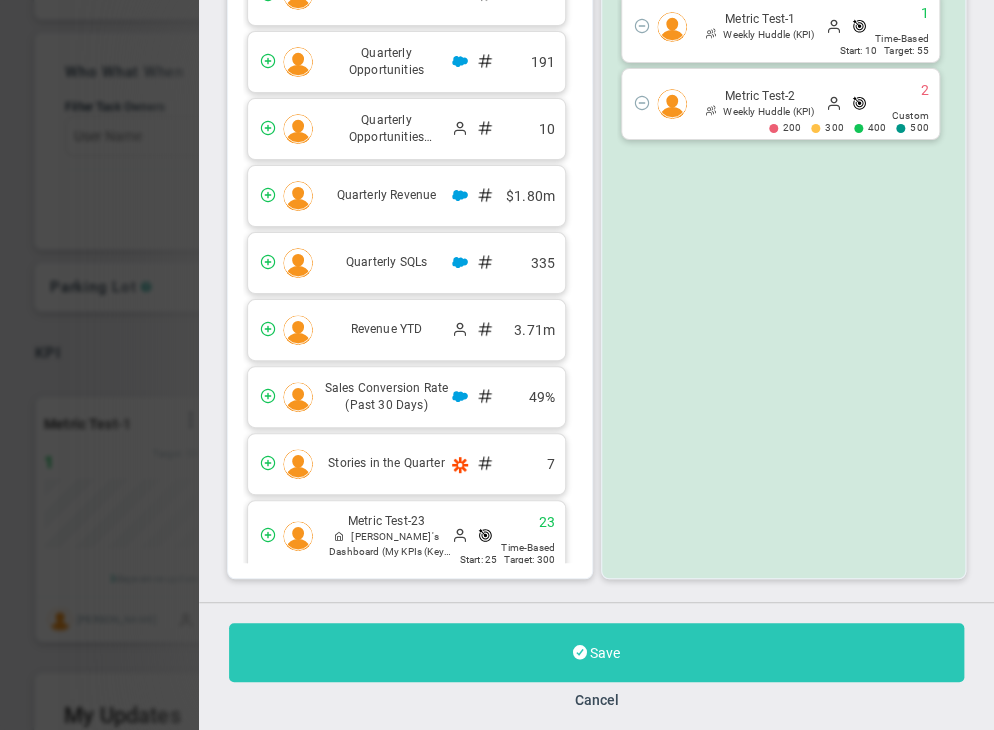 click at bounding box center (580, 652) 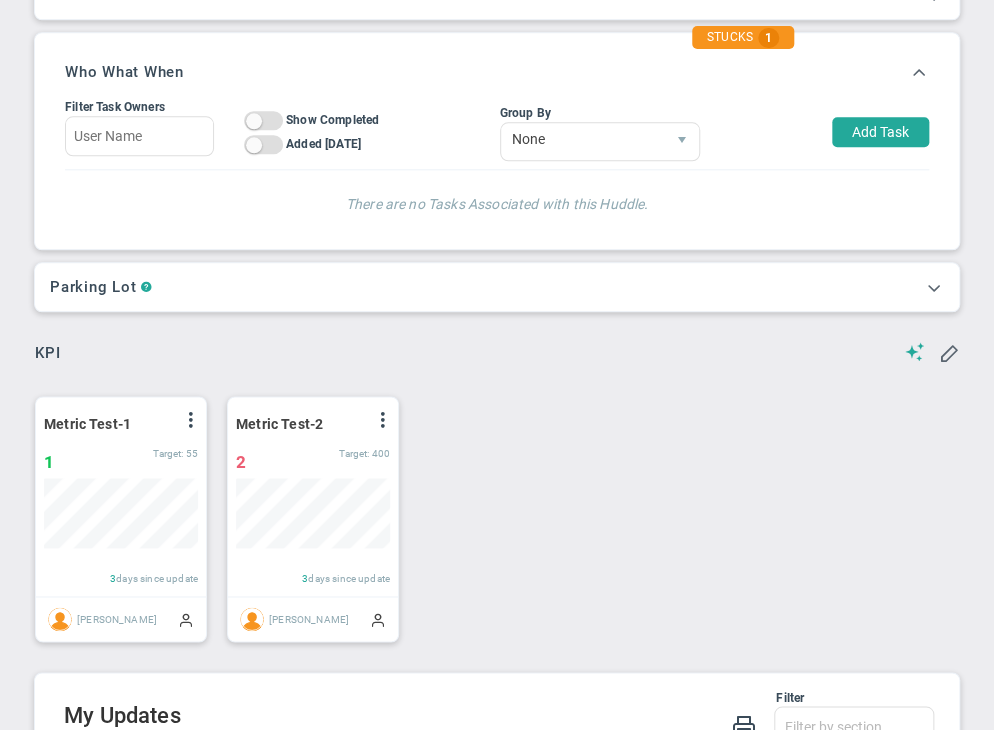 scroll, scrollTop: 999929, scrollLeft: 999845, axis: both 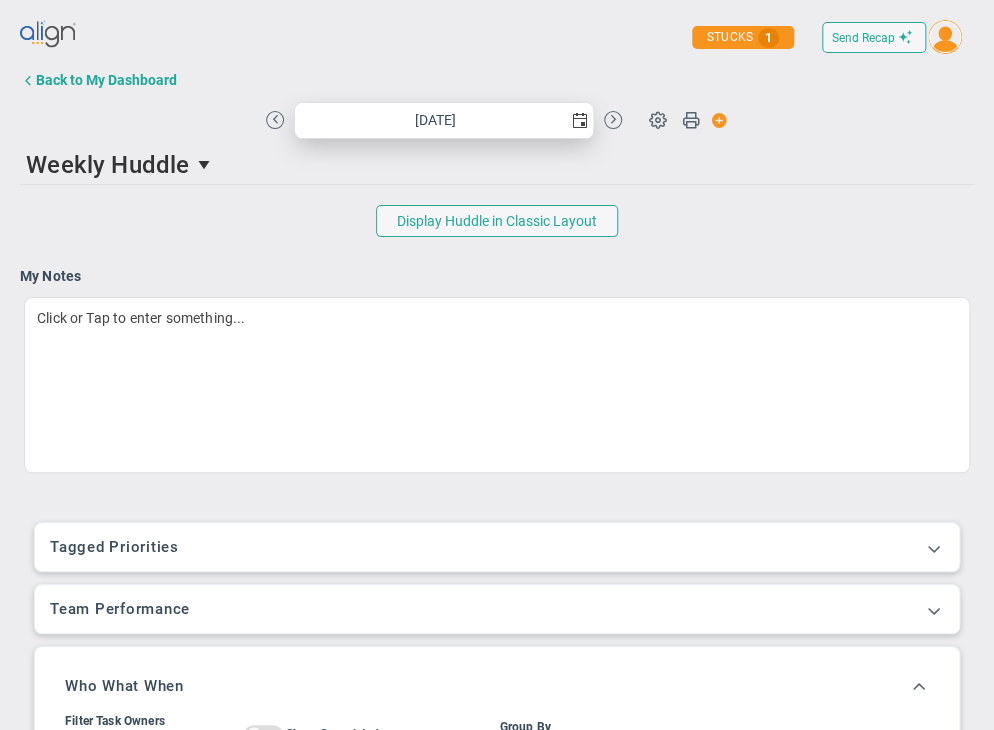 click at bounding box center (580, 121) 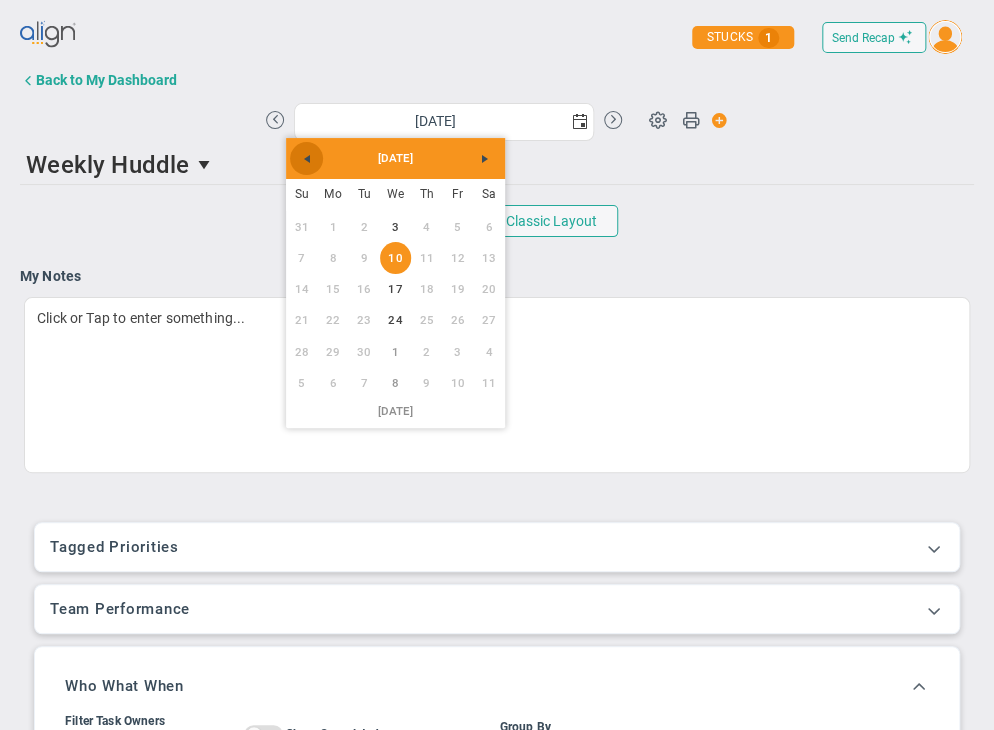 click at bounding box center (306, 159) 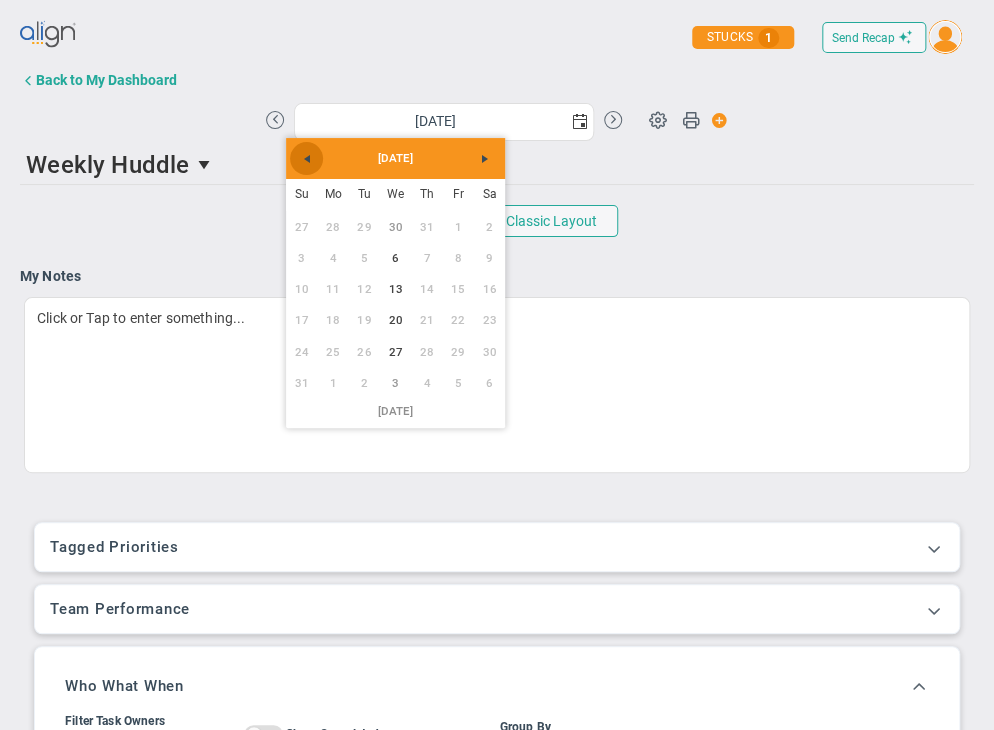 click at bounding box center (306, 159) 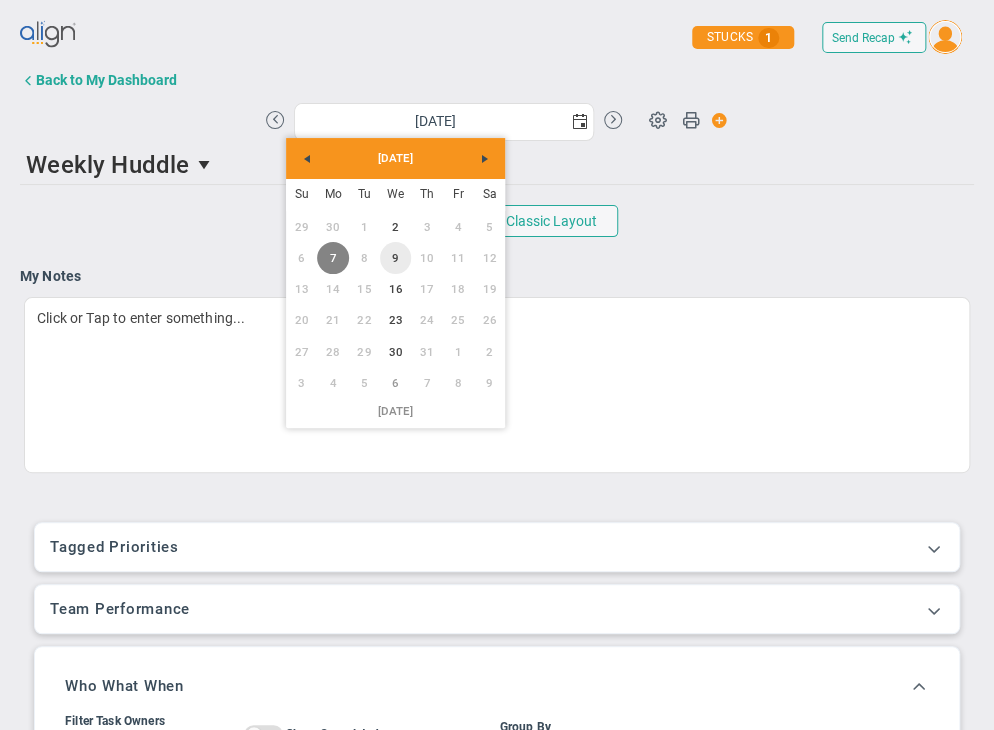 click on "9" at bounding box center (395, 257) 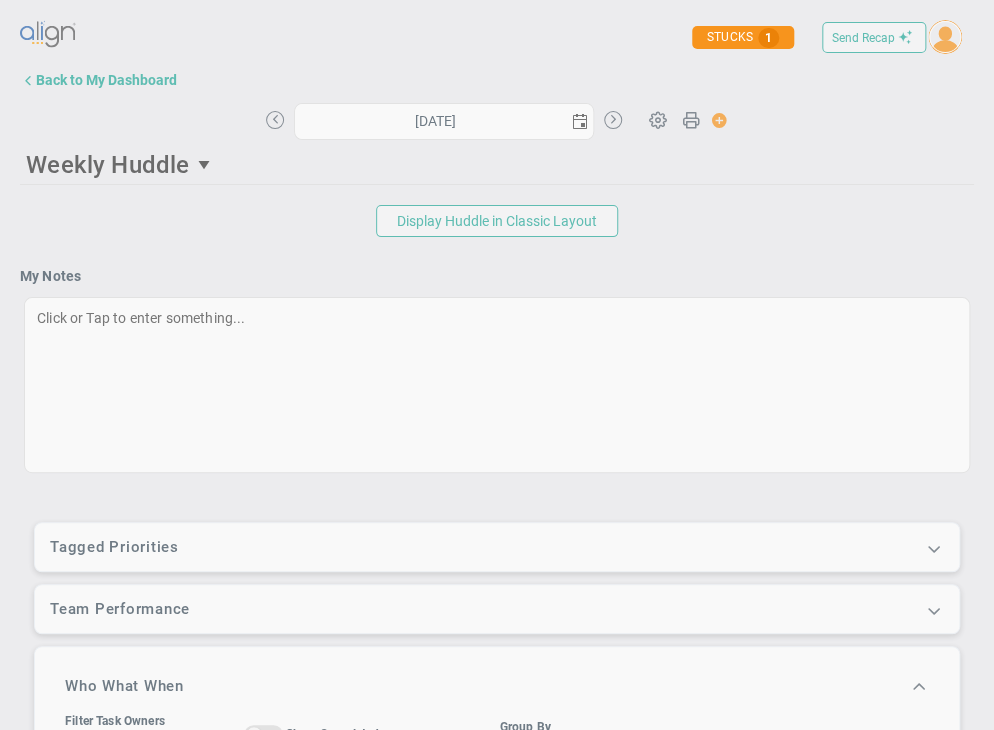 type on "[DATE]" 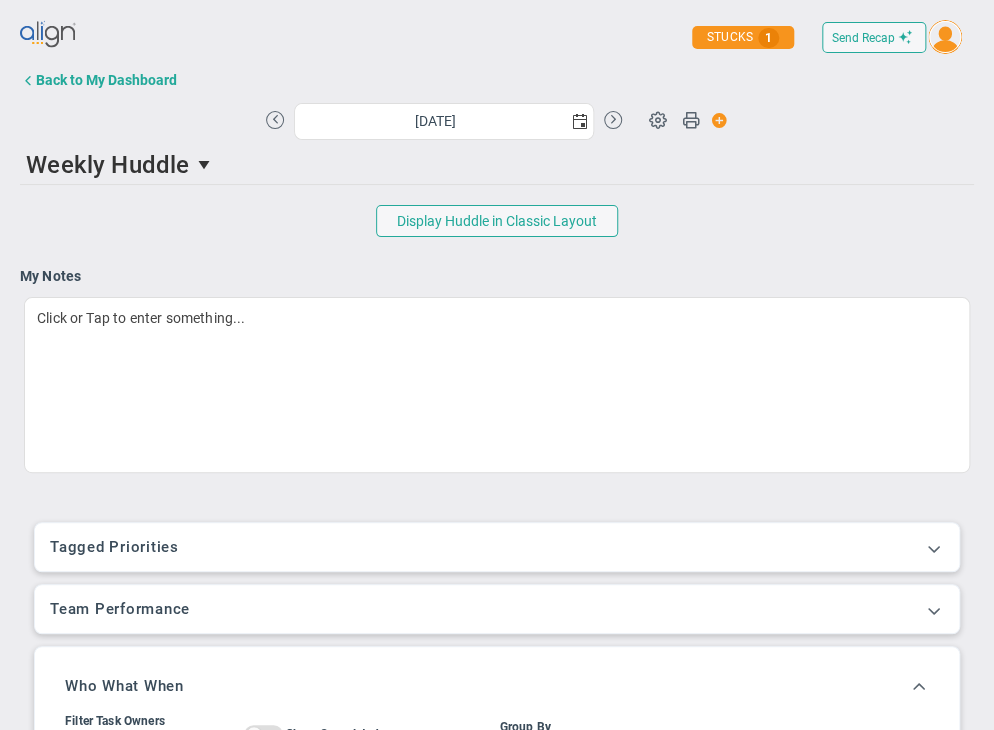 scroll, scrollTop: 726, scrollLeft: 0, axis: vertical 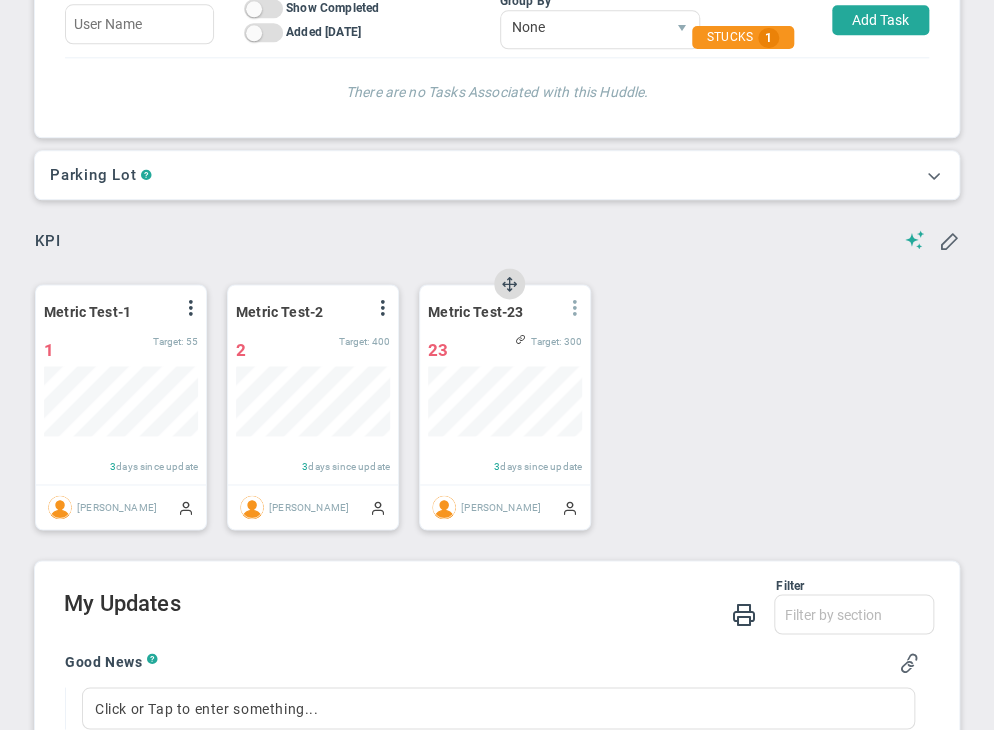 click at bounding box center [575, 308] 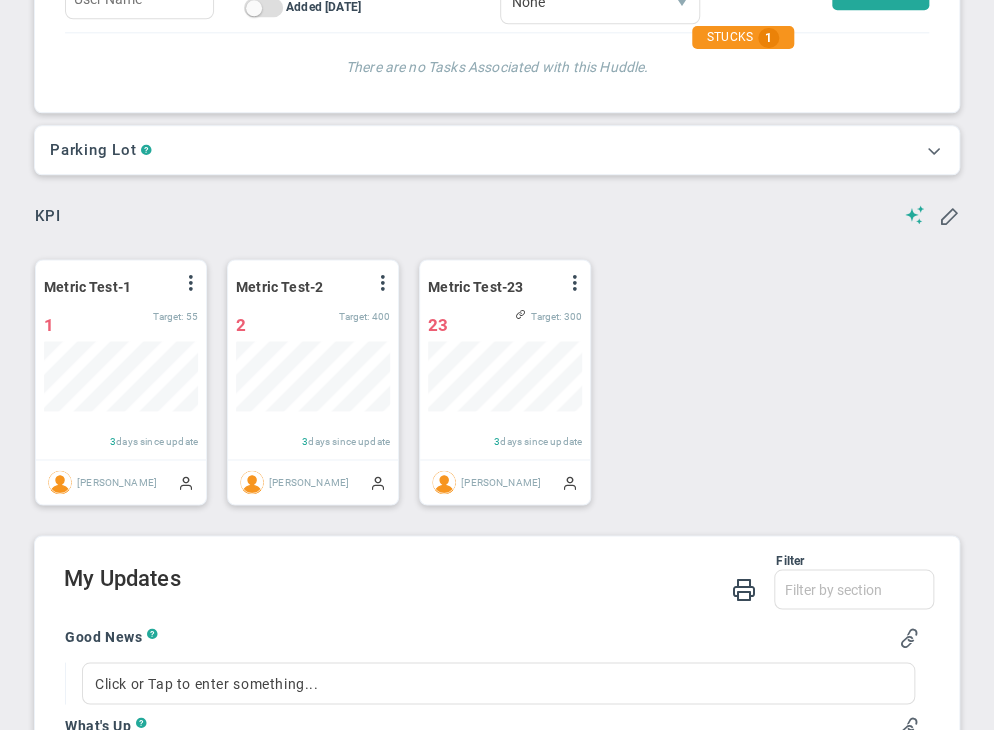 scroll, scrollTop: 752, scrollLeft: 0, axis: vertical 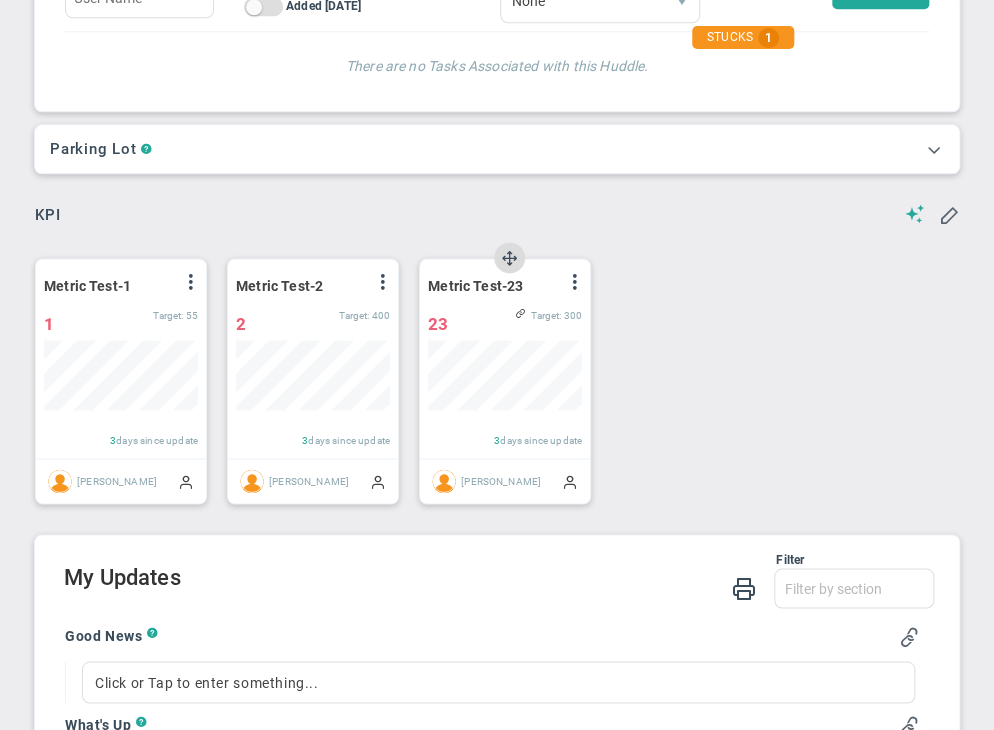 click at bounding box center [505, 389] 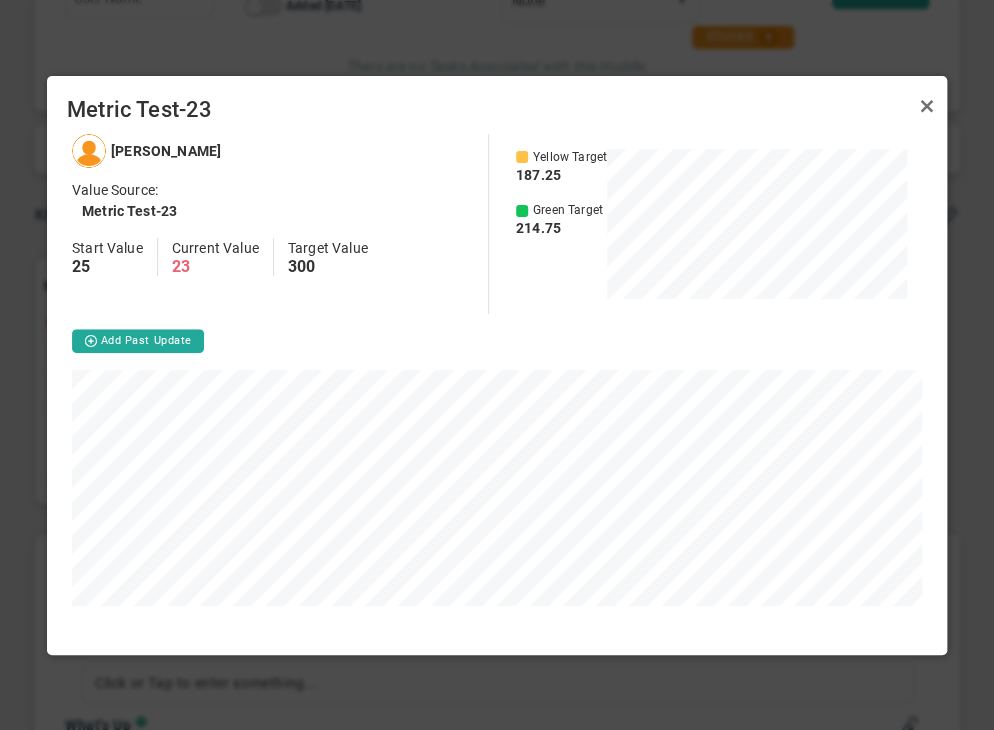 scroll, scrollTop: 999849, scrollLeft: 999700, axis: both 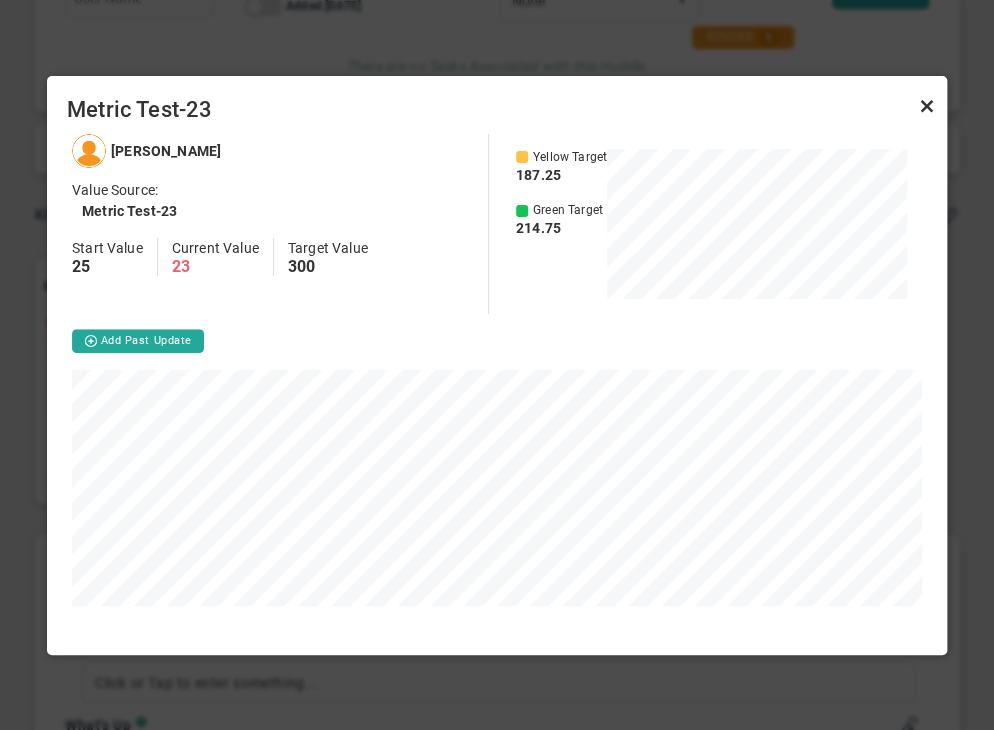 click at bounding box center (927, 106) 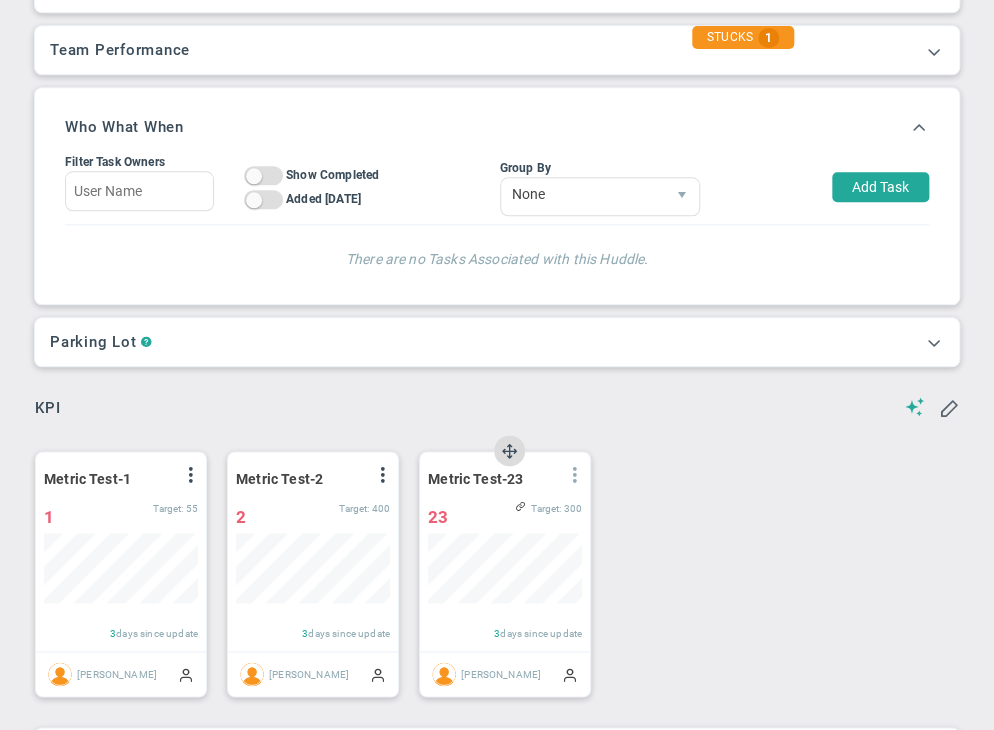 scroll, scrollTop: 559, scrollLeft: 0, axis: vertical 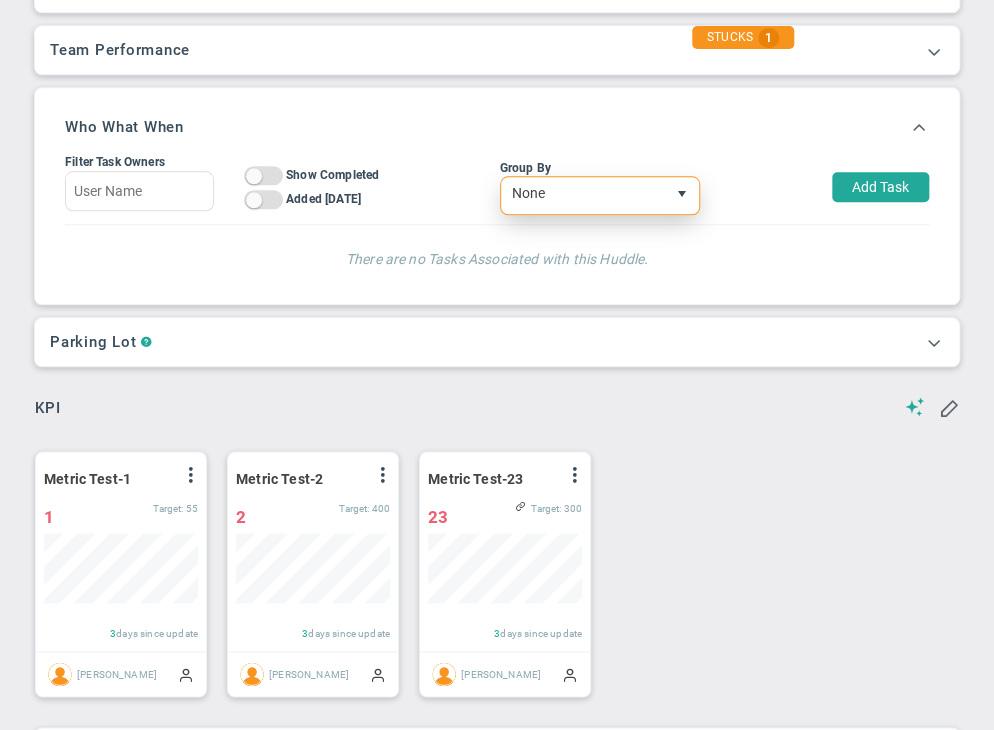 click at bounding box center (682, 194) 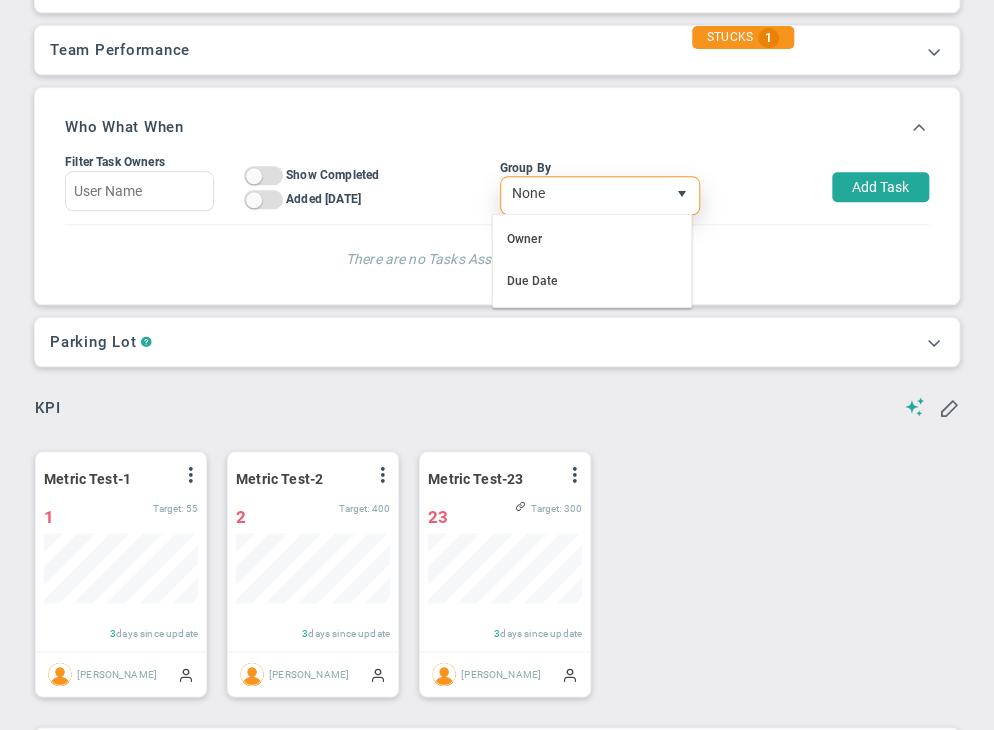 click at bounding box center (682, 194) 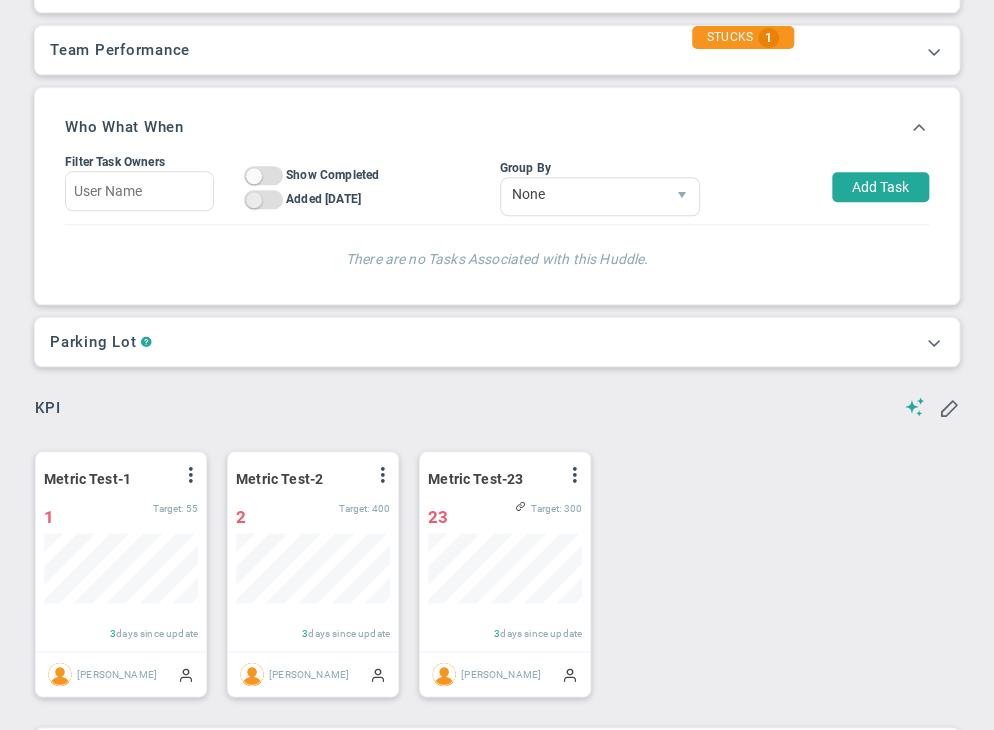 click at bounding box center (254, 200) 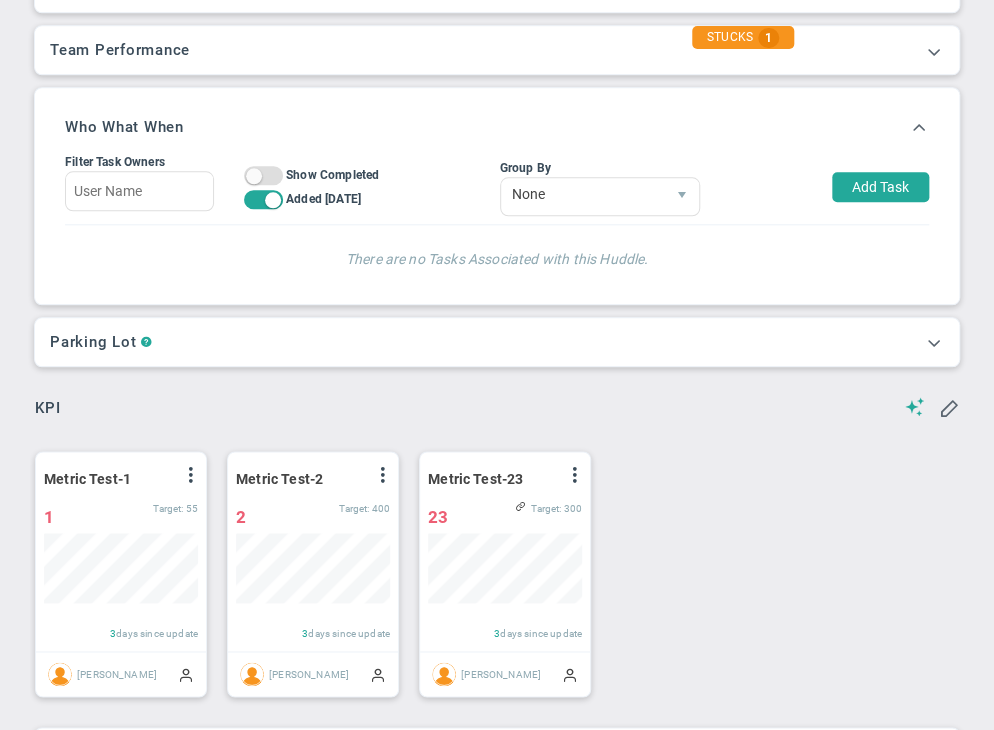 click on "On Off" at bounding box center (263, 199) 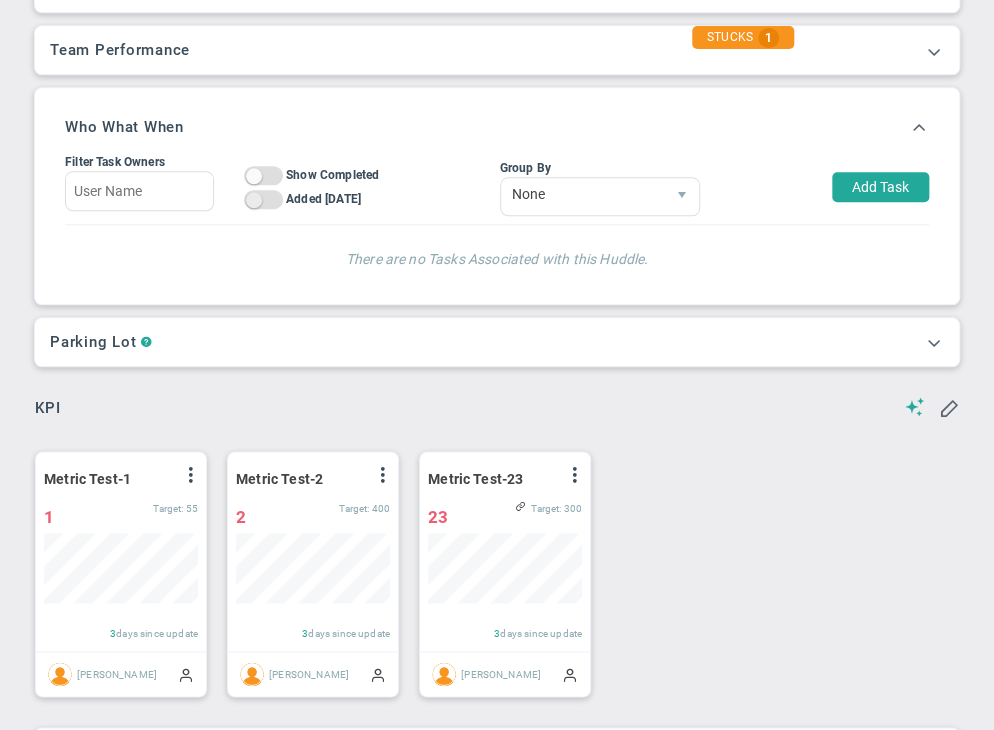 click at bounding box center [254, 200] 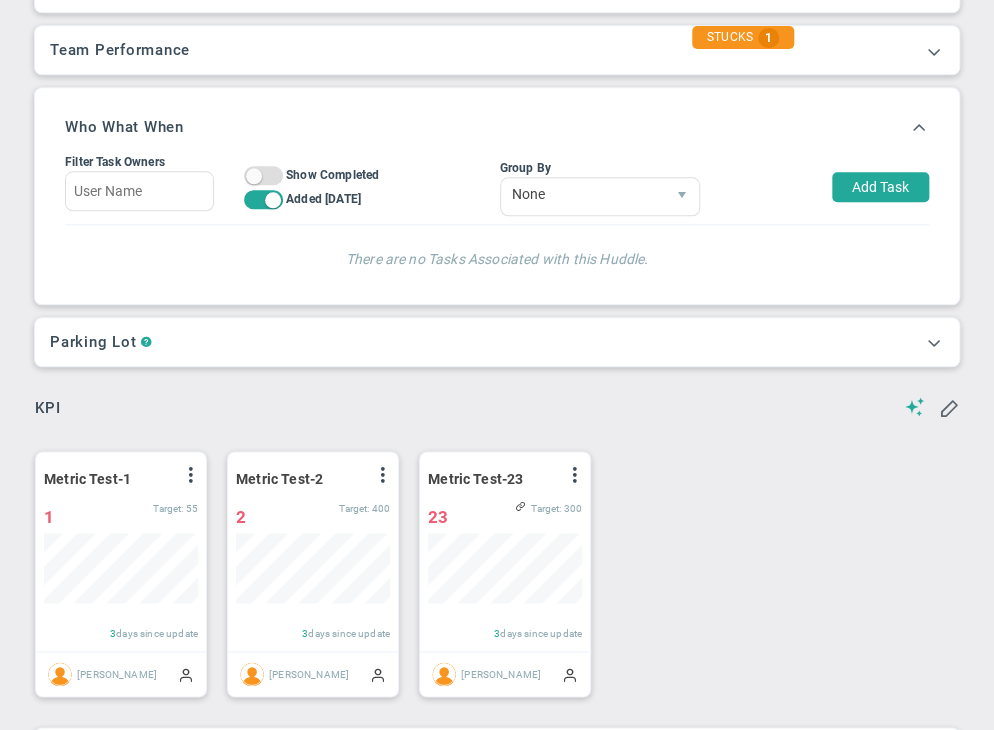 click on "On Off" at bounding box center [263, 199] 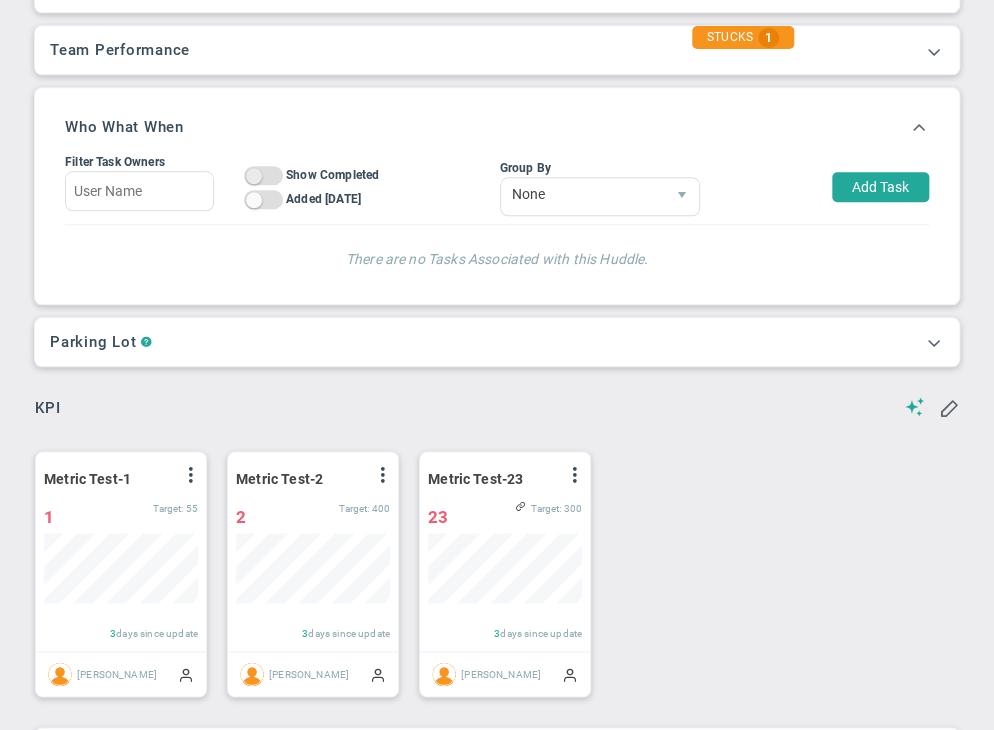 click at bounding box center [254, 176] 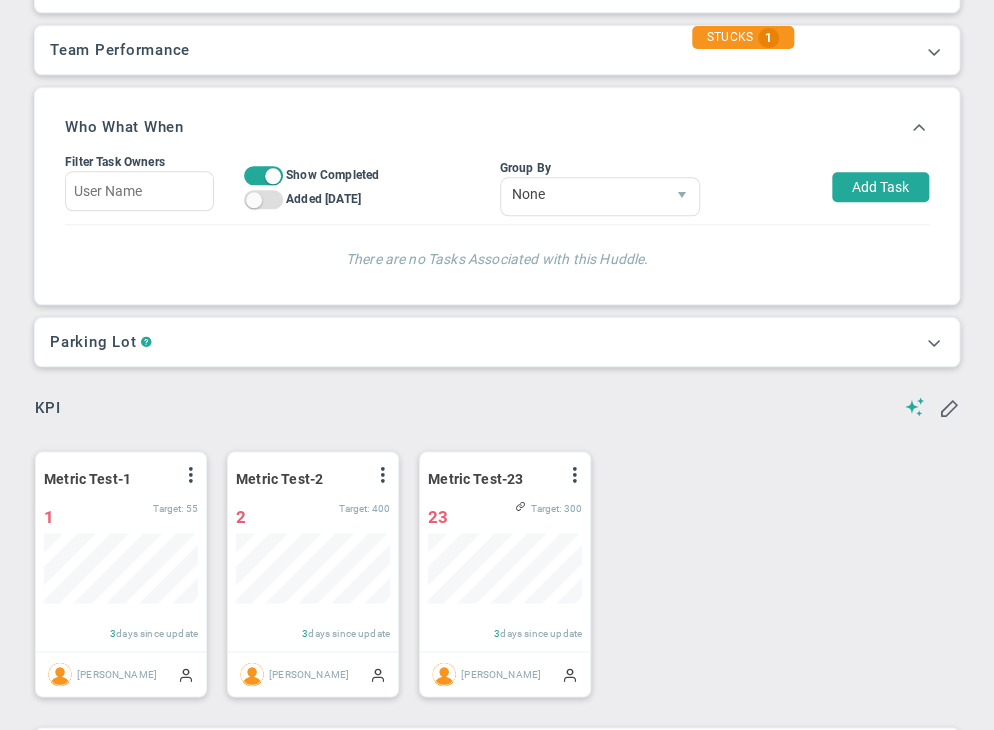click on "On Off" at bounding box center (263, 175) 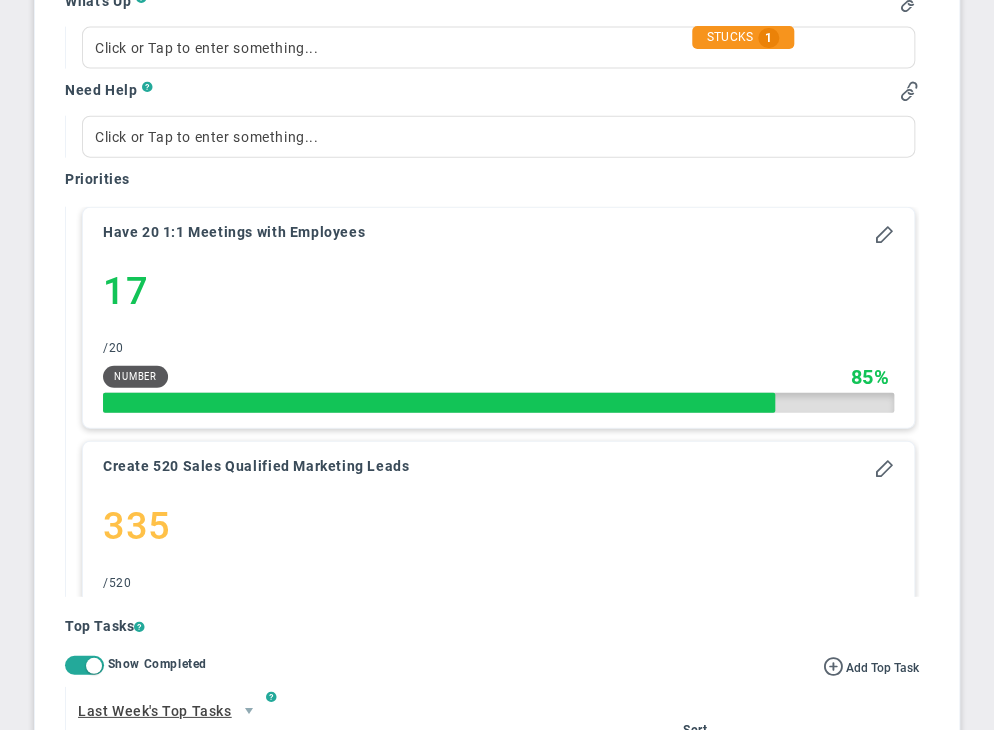 scroll, scrollTop: 1502, scrollLeft: 0, axis: vertical 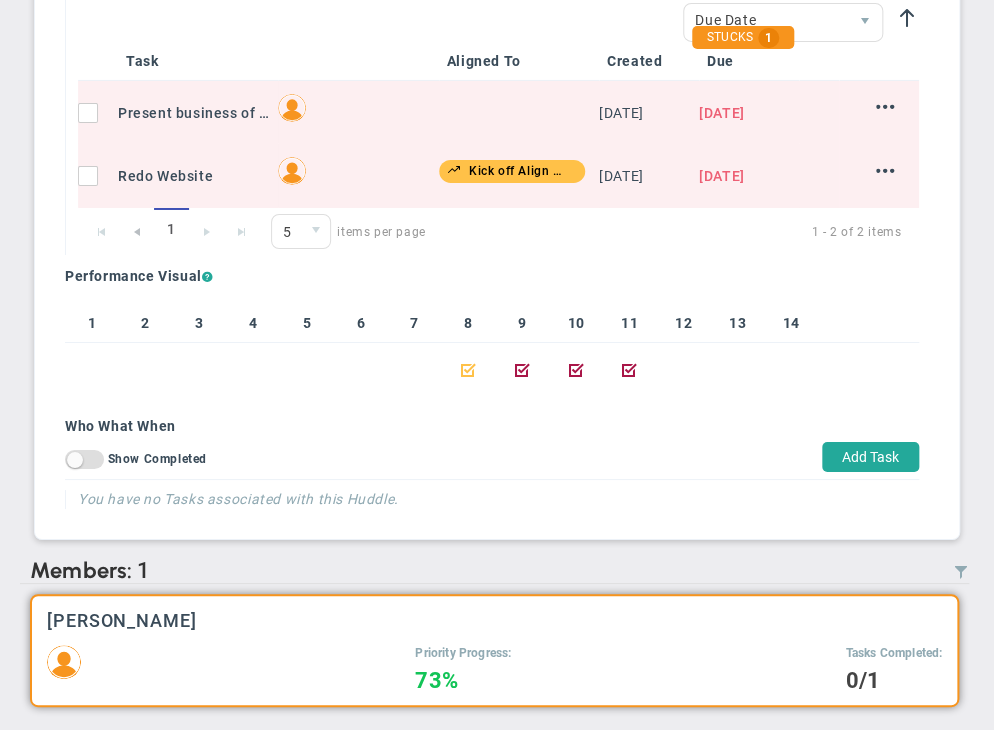 click on "Members:
1
:
0" at bounding box center [494, 568] 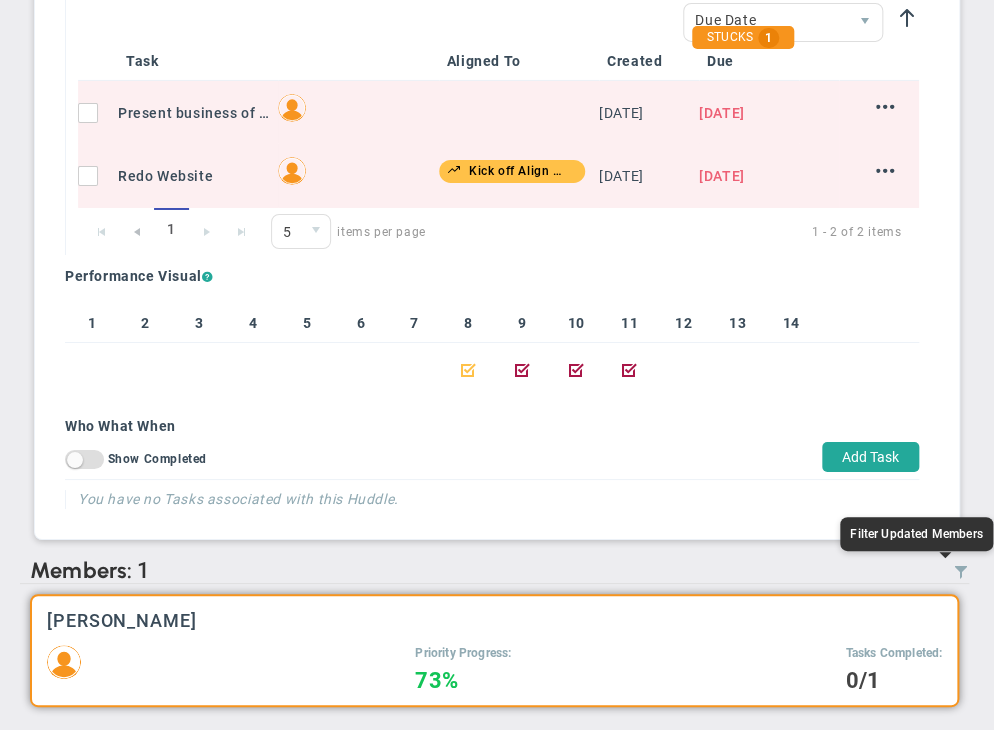 click at bounding box center (961, 572) 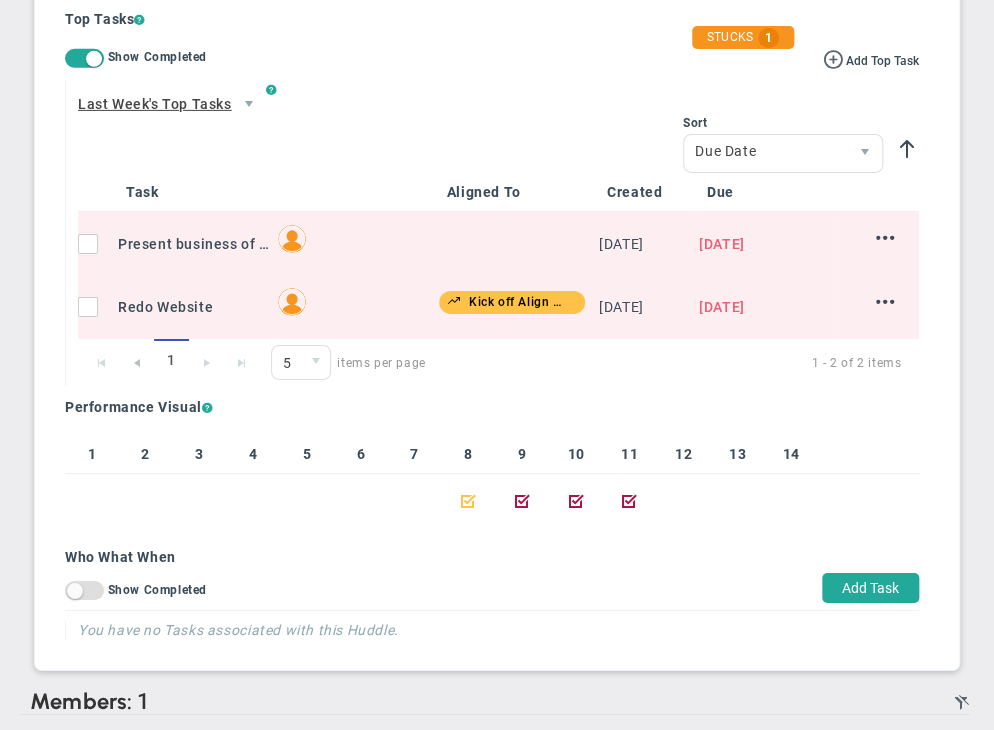 scroll, scrollTop: 2081, scrollLeft: 0, axis: vertical 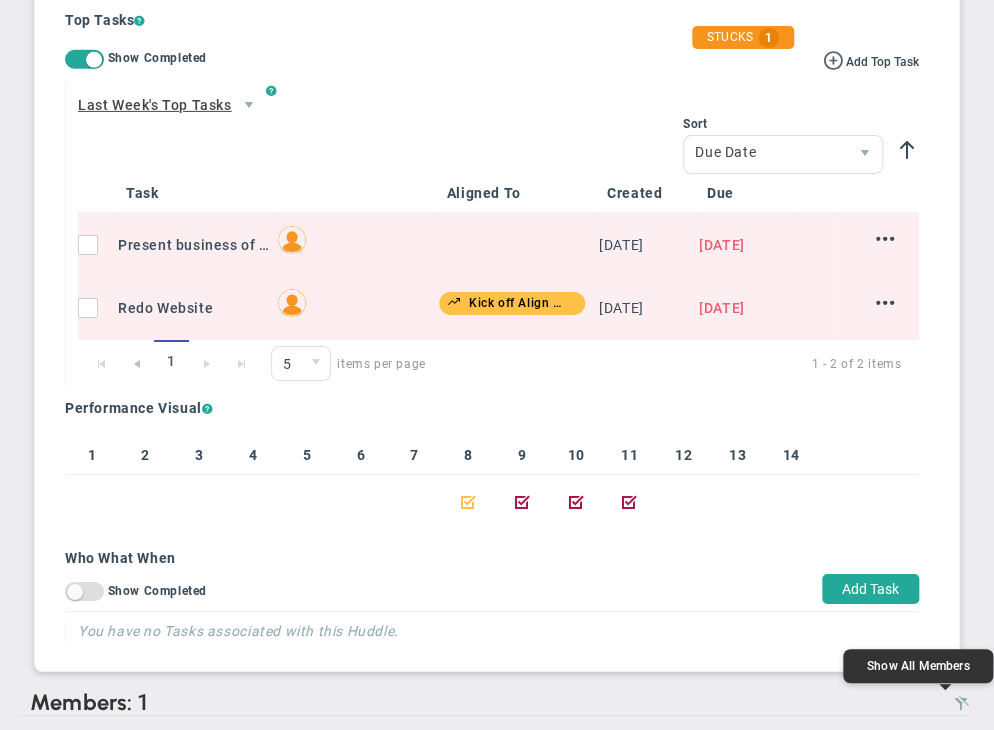 click at bounding box center [961, 704] 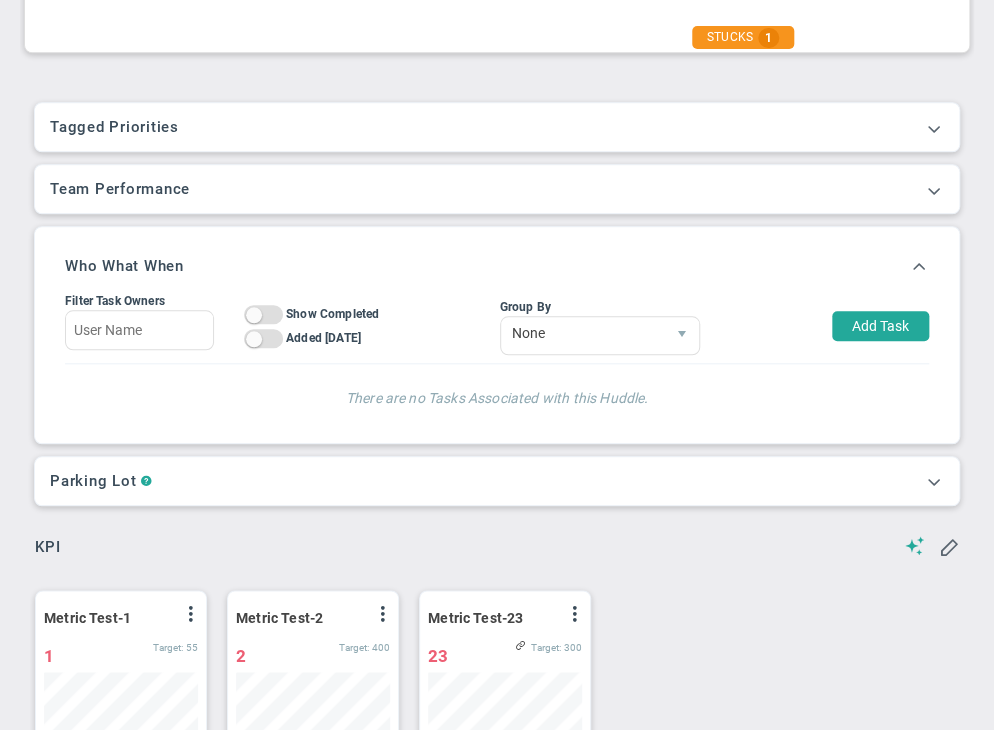 scroll, scrollTop: 0, scrollLeft: 0, axis: both 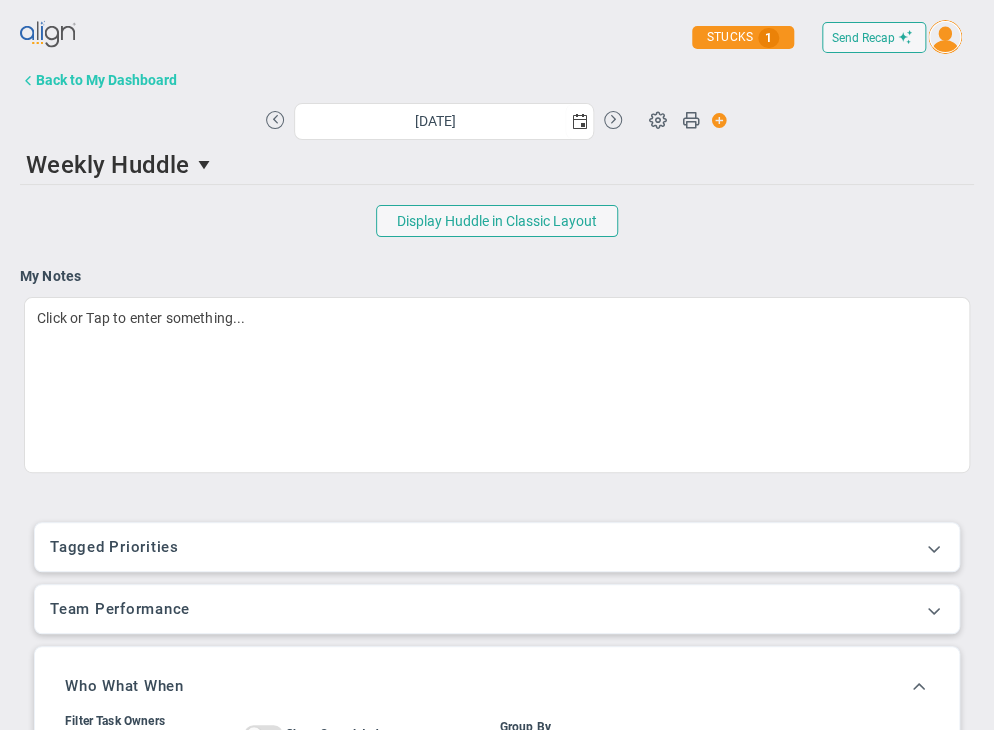 click on "Back to My Dashboard" at bounding box center (107, 80) 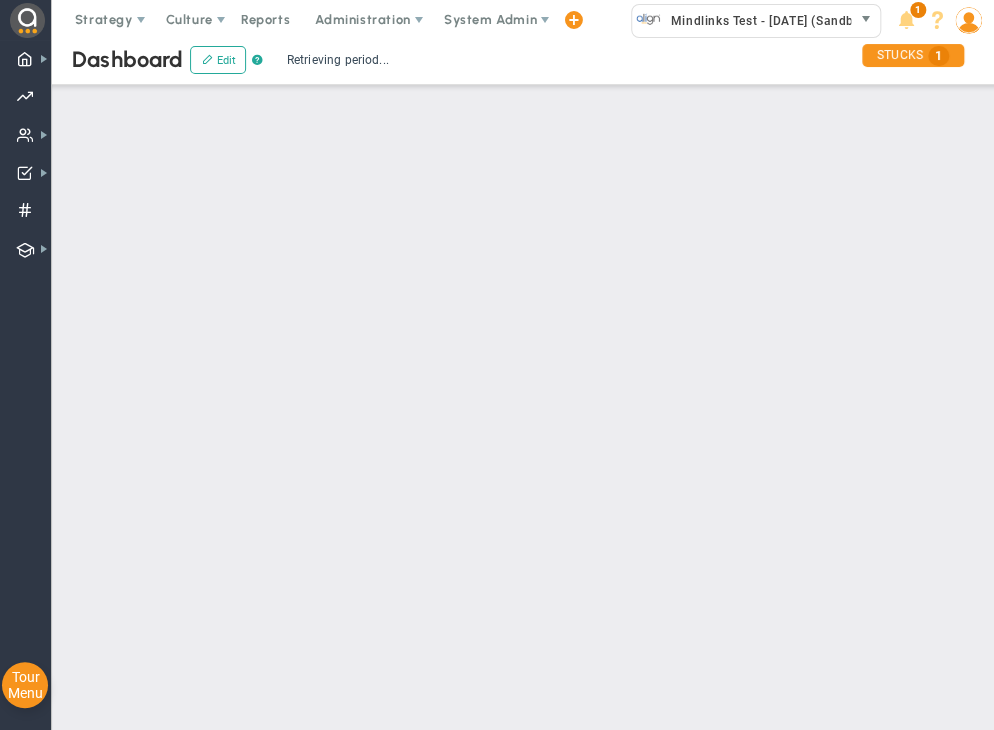 click on "Mindlinks Test - [DATE] (Sandbox)" at bounding box center (766, 21) 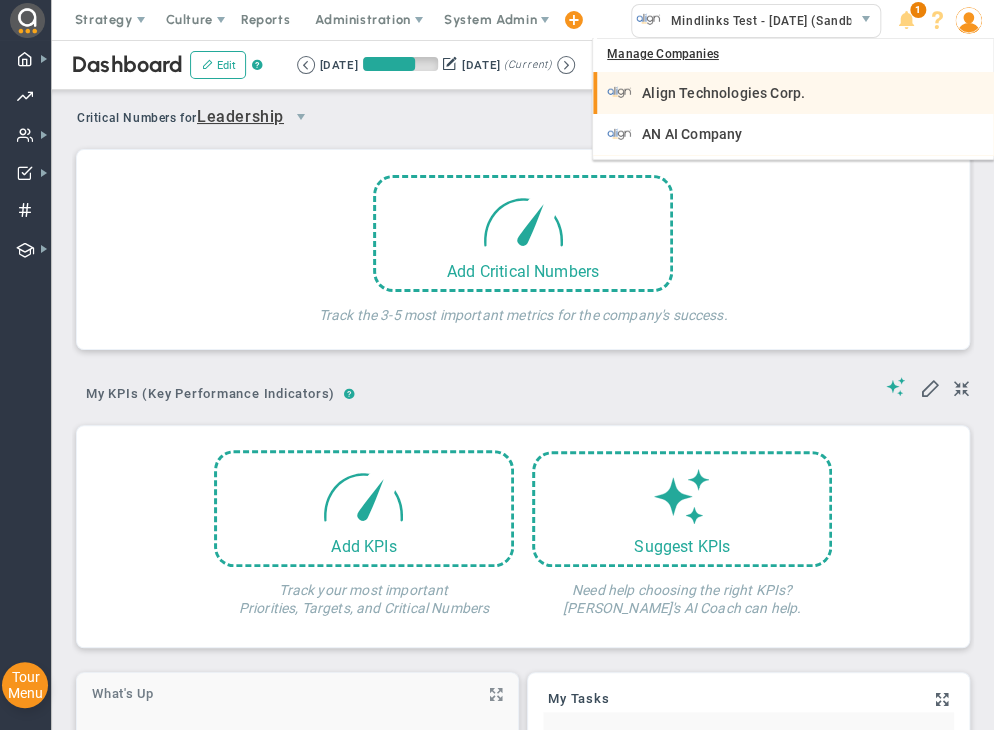 click on "Align Technologies Corp." at bounding box center [795, 92] 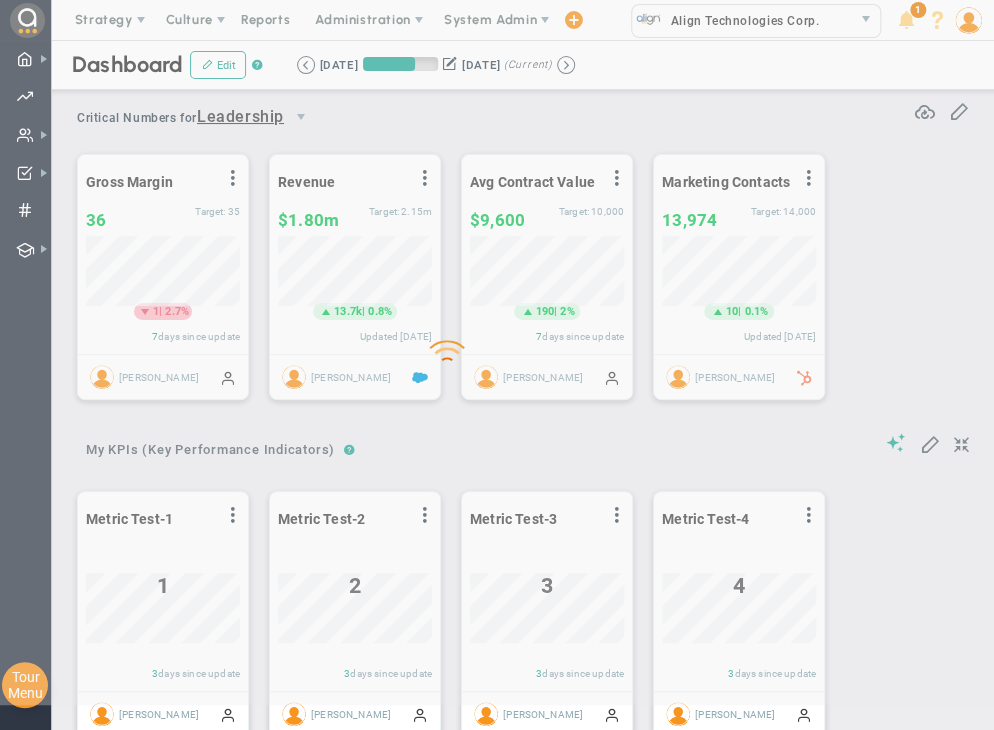 scroll, scrollTop: 999929, scrollLeft: 999845, axis: both 